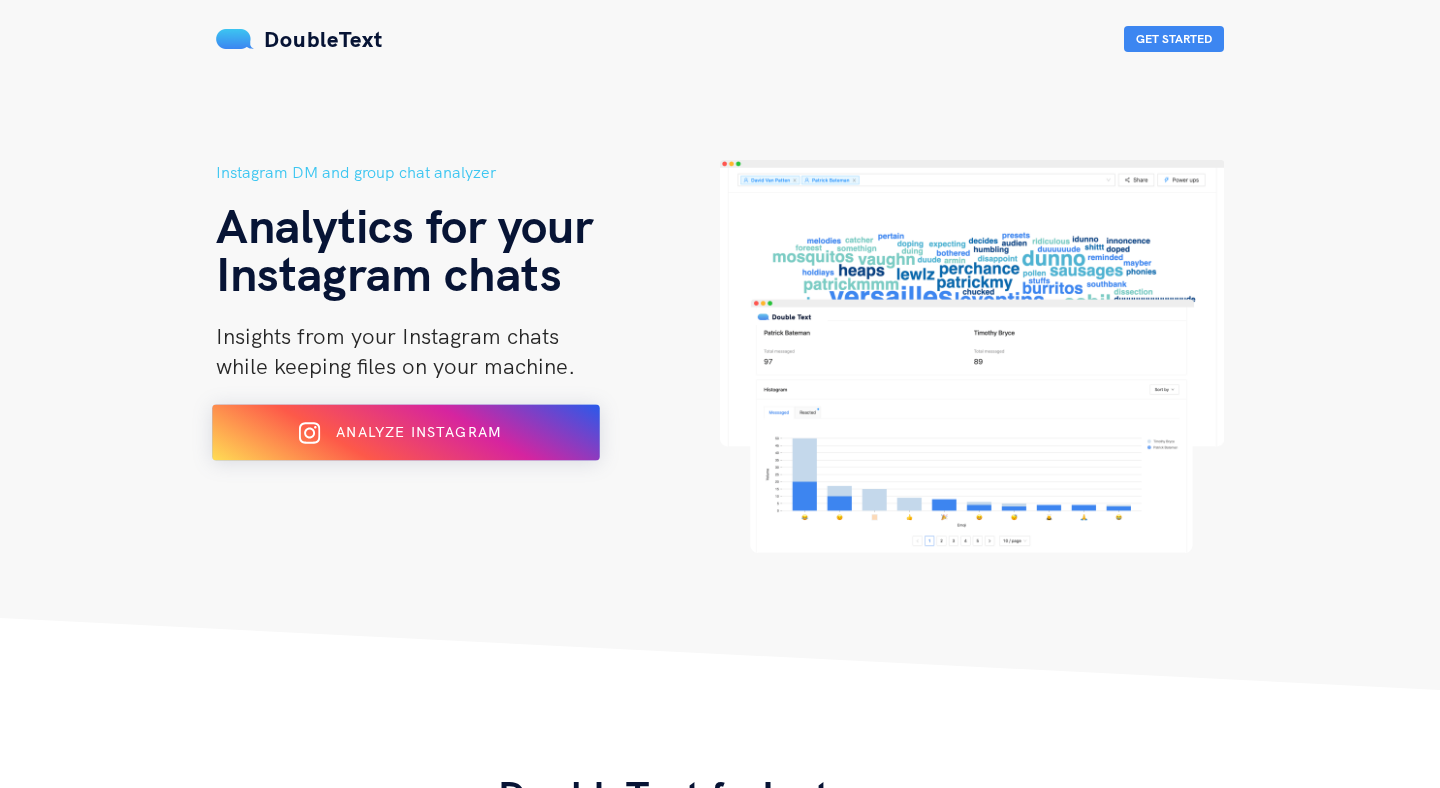 scroll, scrollTop: 0, scrollLeft: 0, axis: both 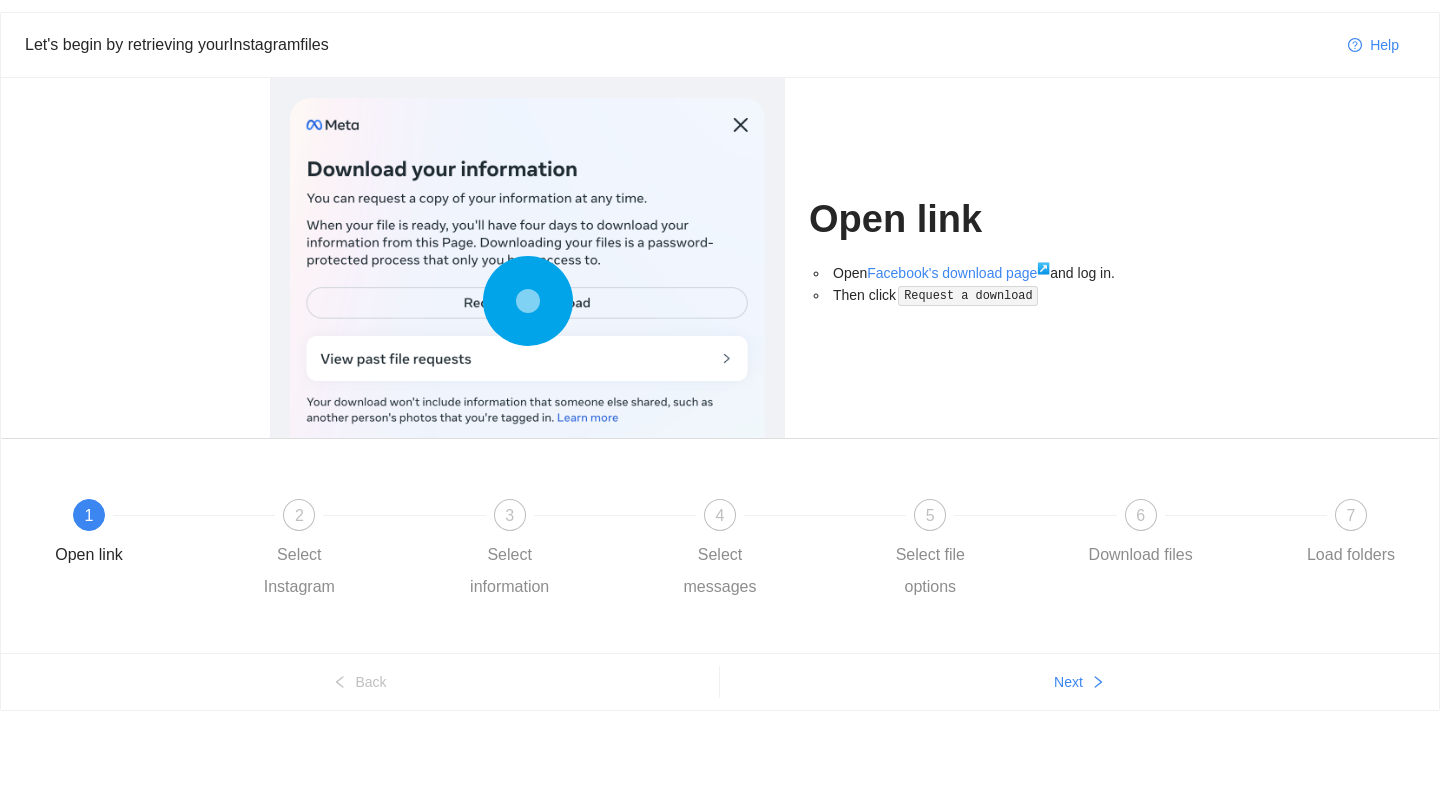 click at bounding box center [527, 305] 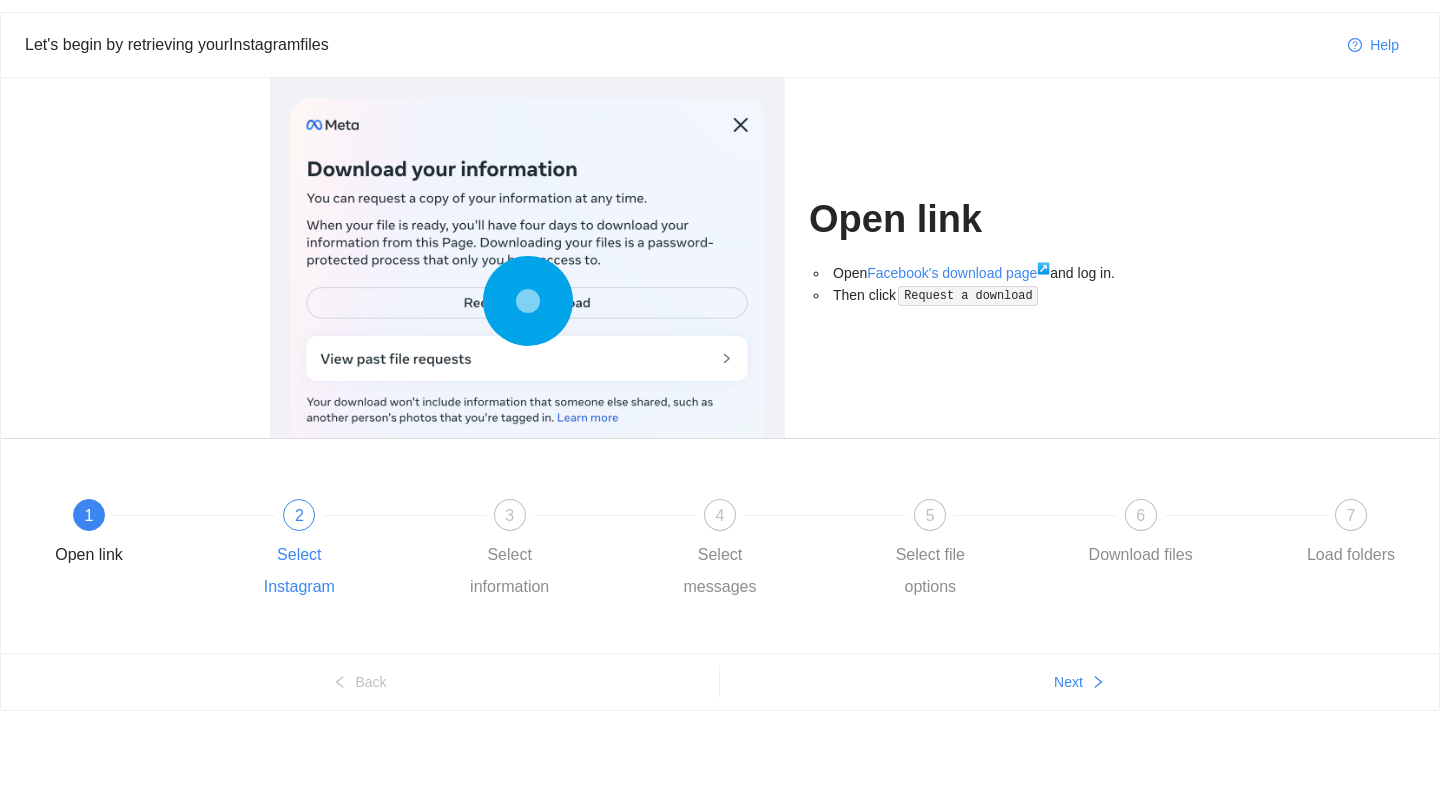 click on "2" at bounding box center [299, 515] 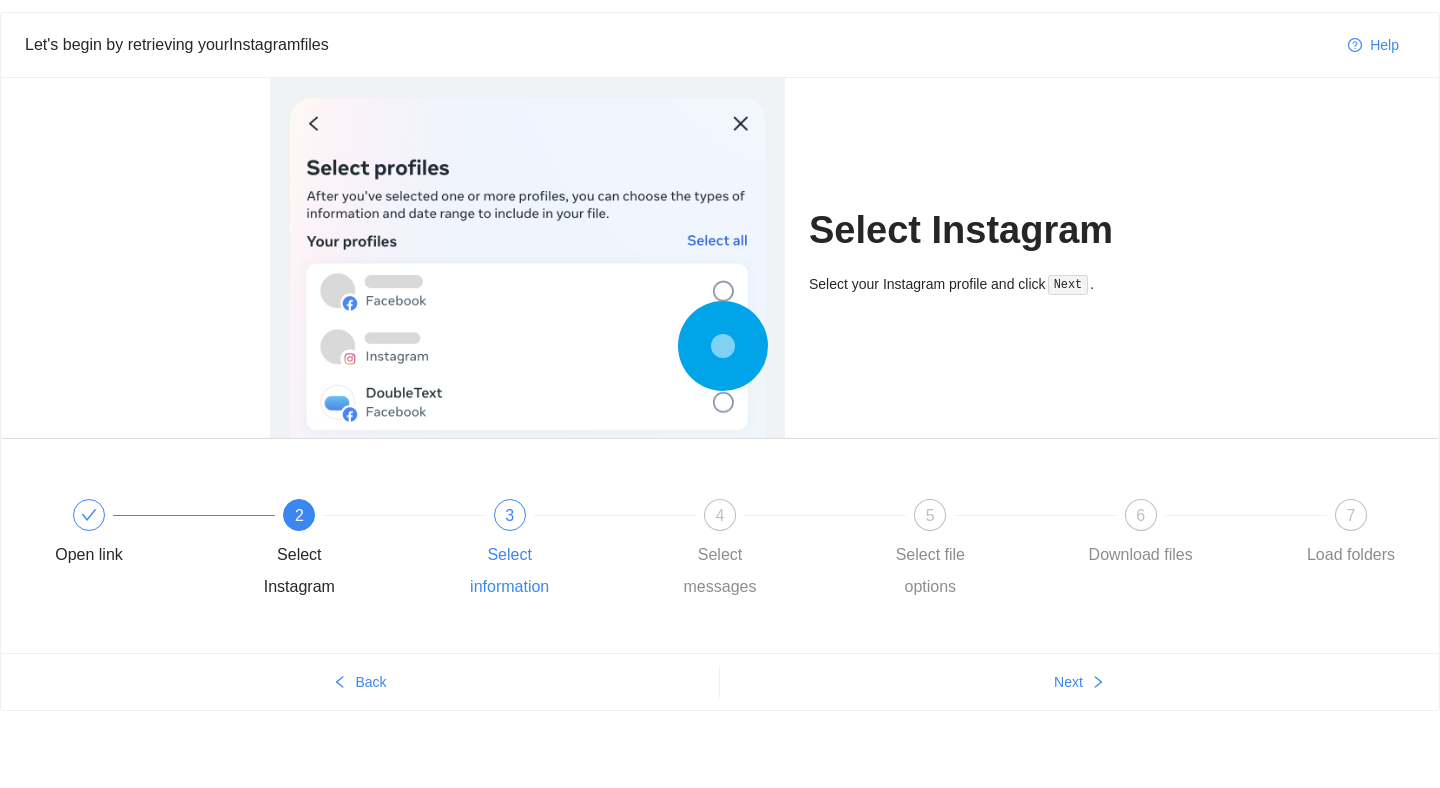 click on "3" at bounding box center (509, 515) 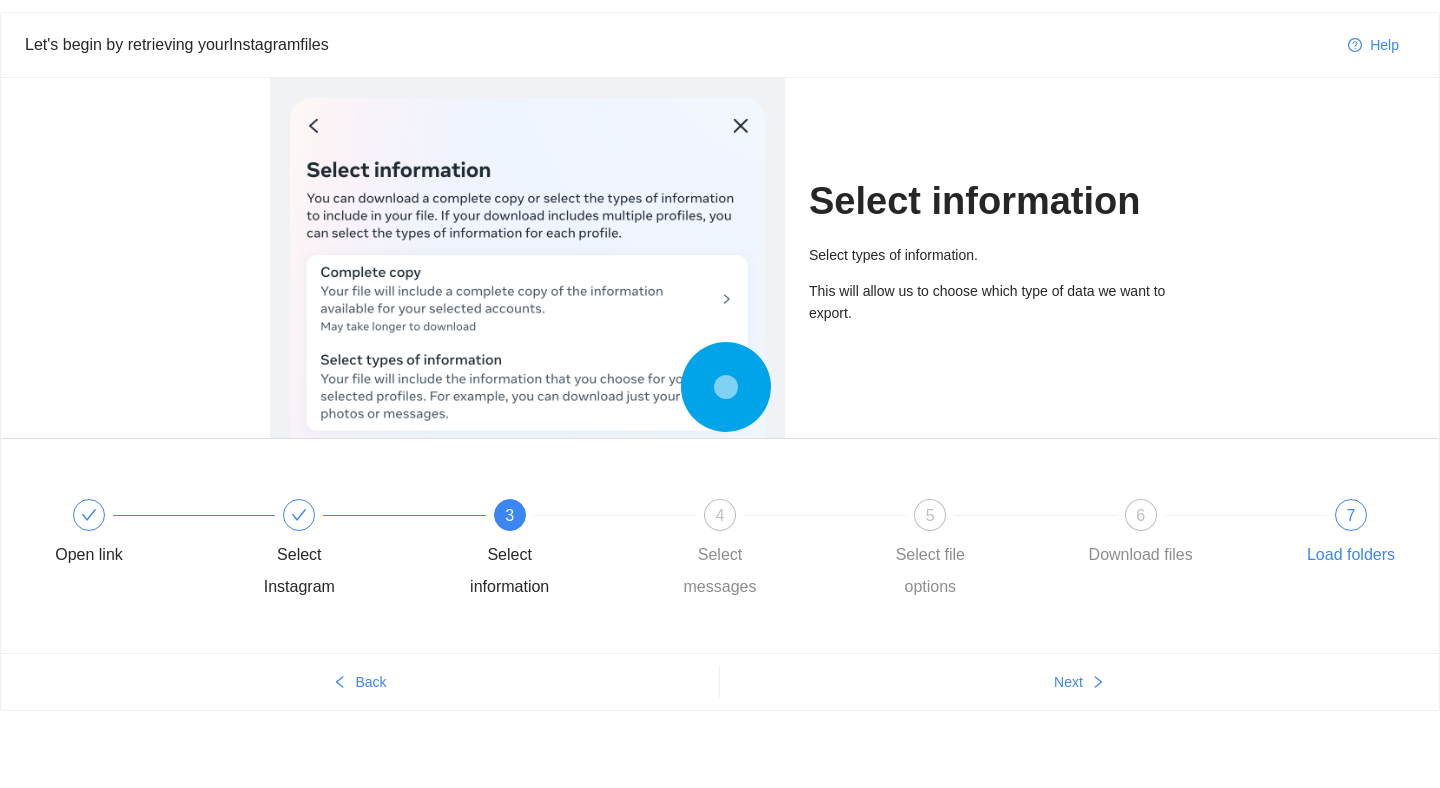 click on "7" at bounding box center (1351, 515) 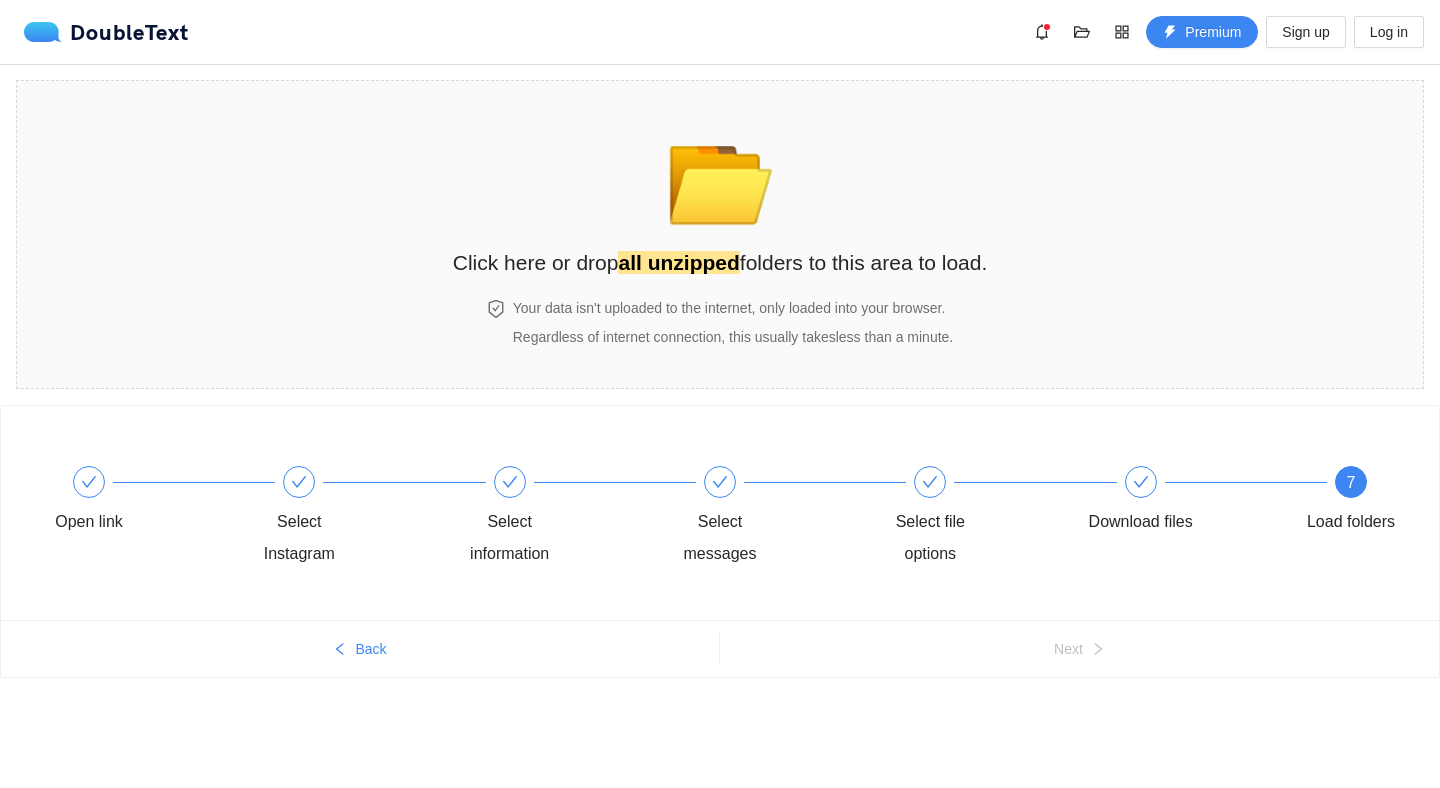click on "Back Next" at bounding box center (720, 648) 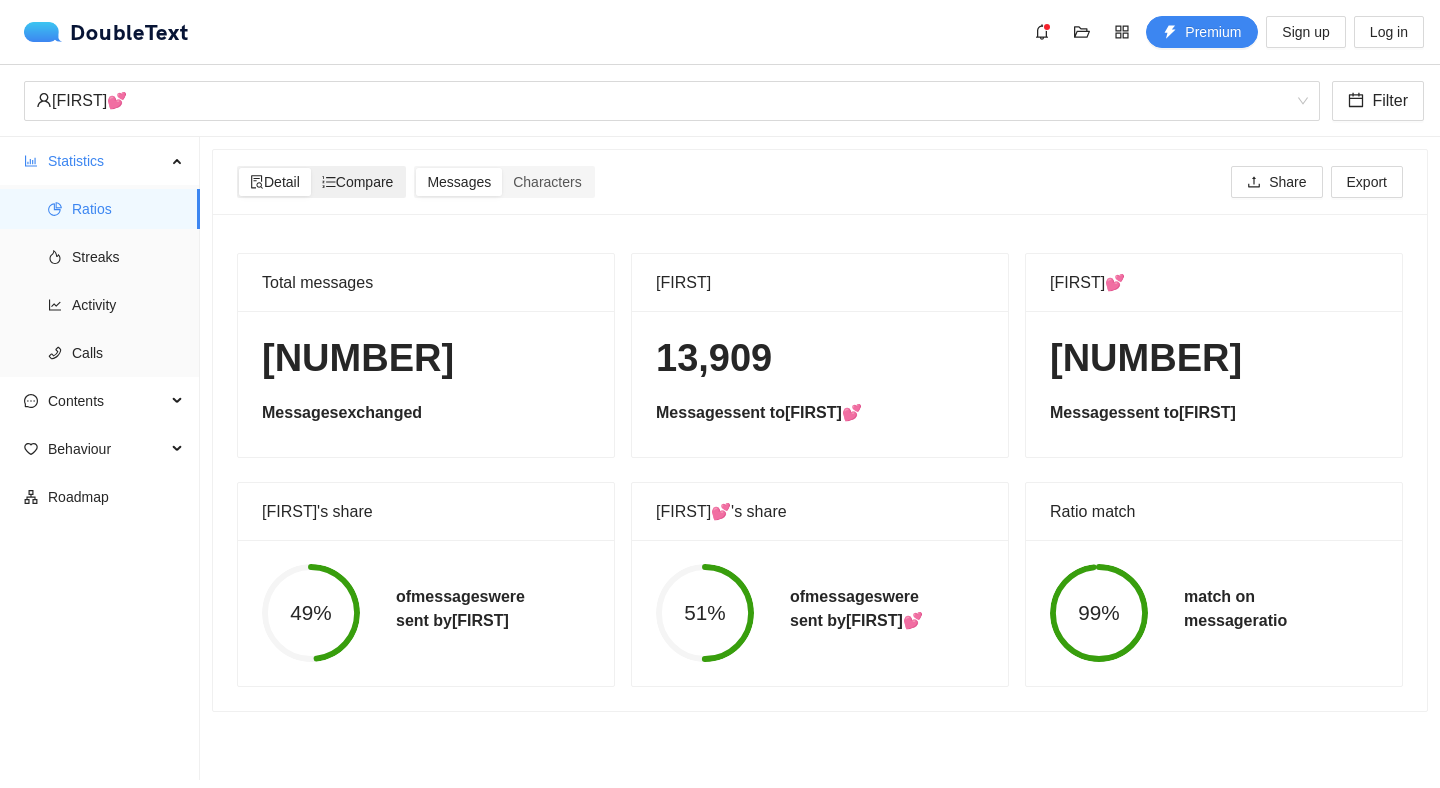 click on "Compare" at bounding box center [358, 182] 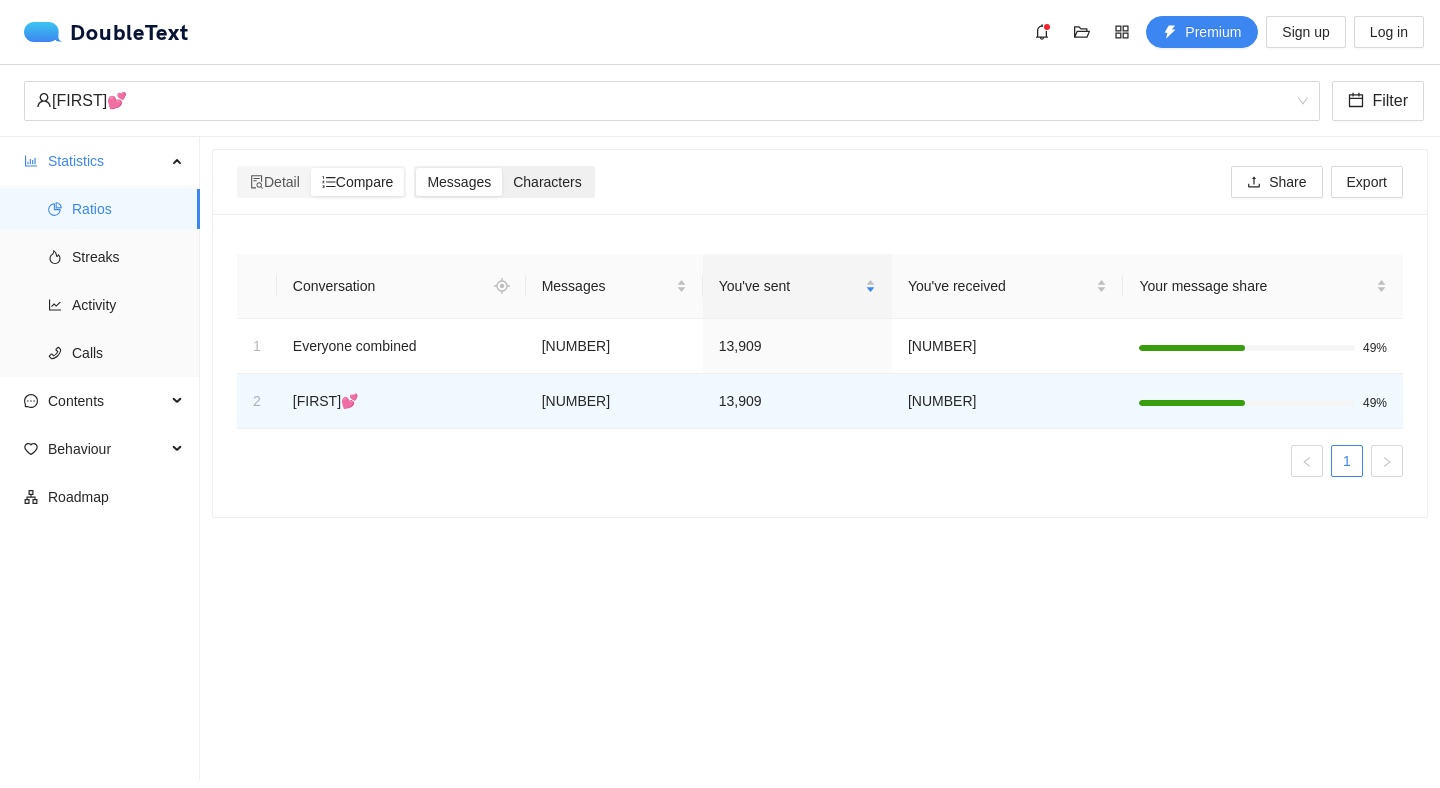 click on "Characters" at bounding box center (547, 182) 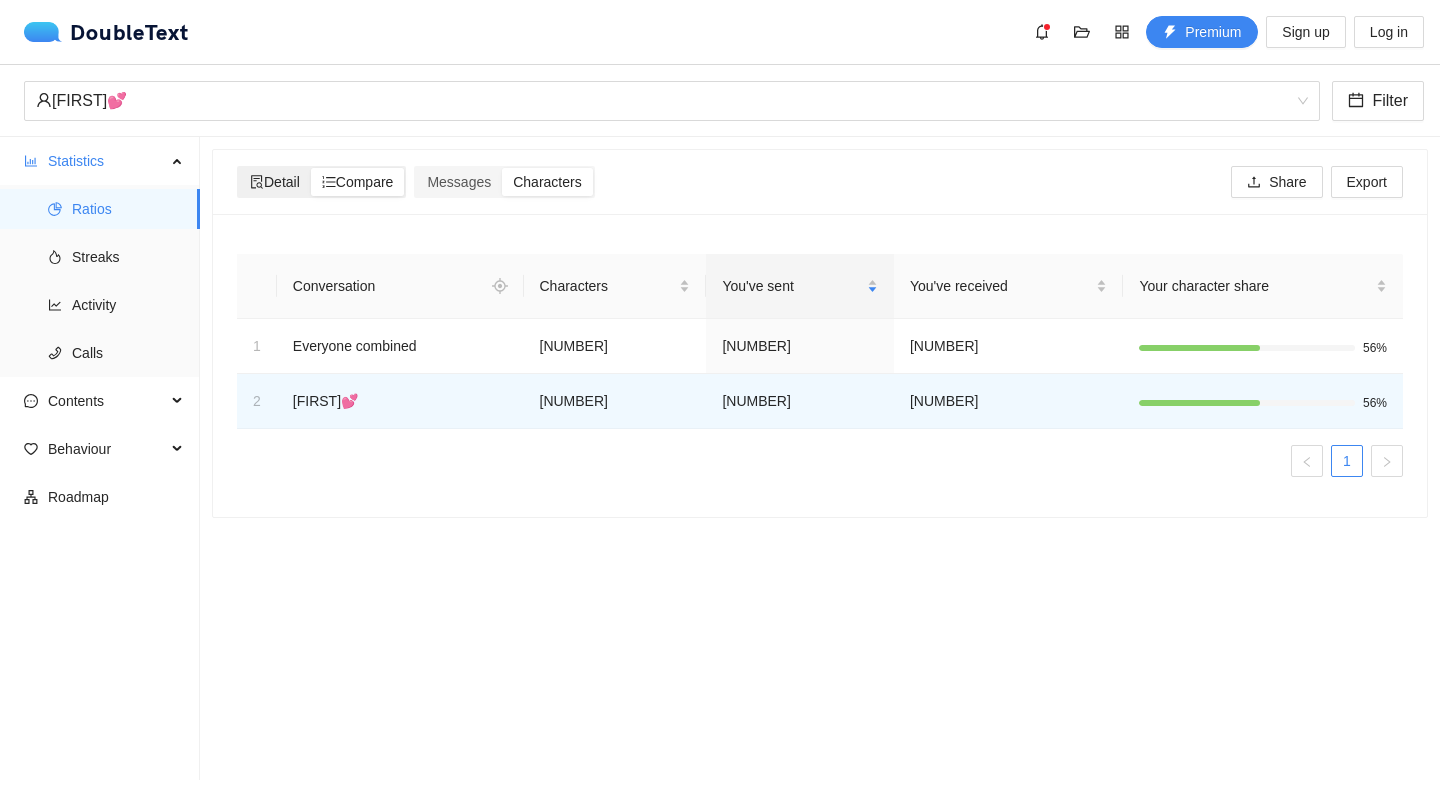 click on "Detail" at bounding box center [275, 182] 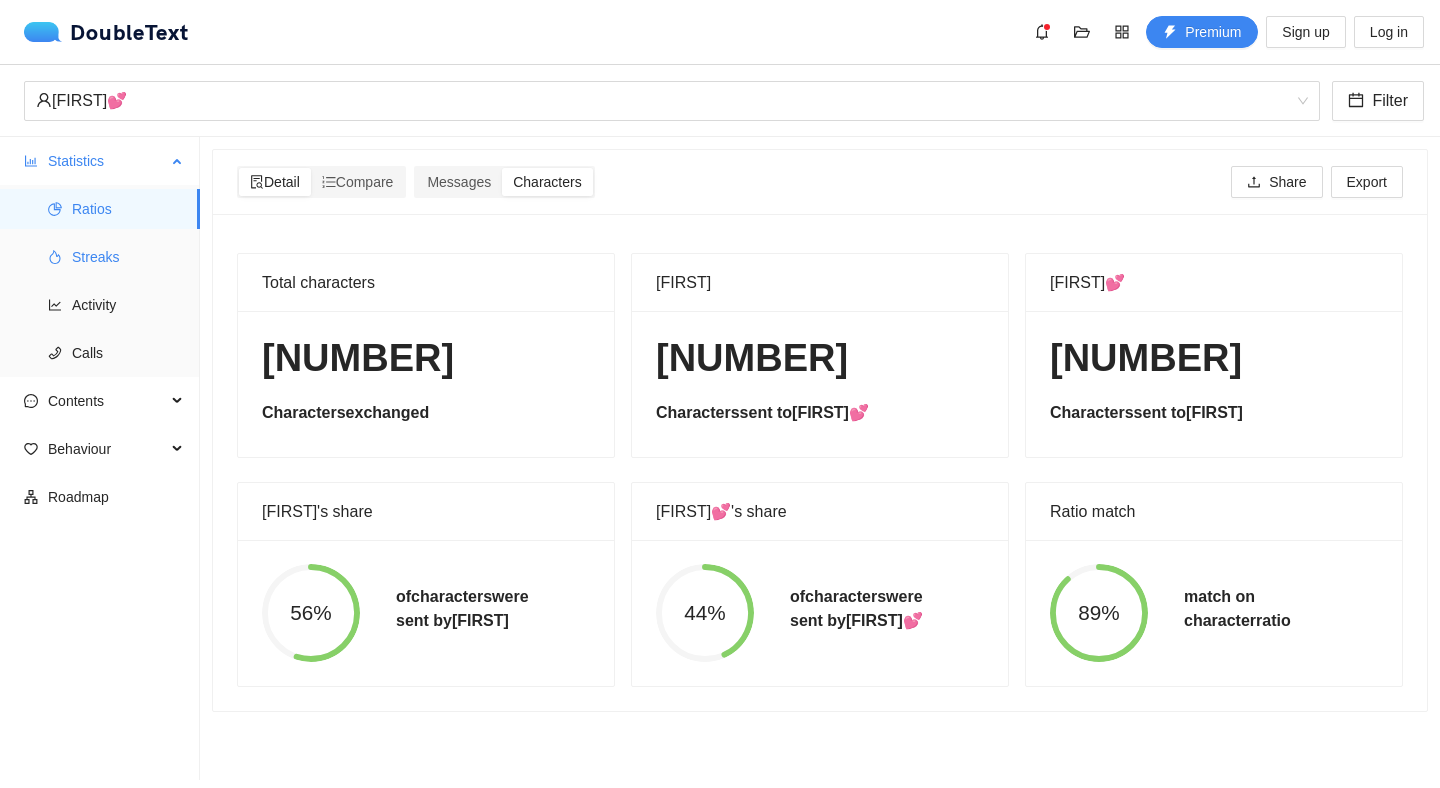 click on "Streaks" at bounding box center (128, 257) 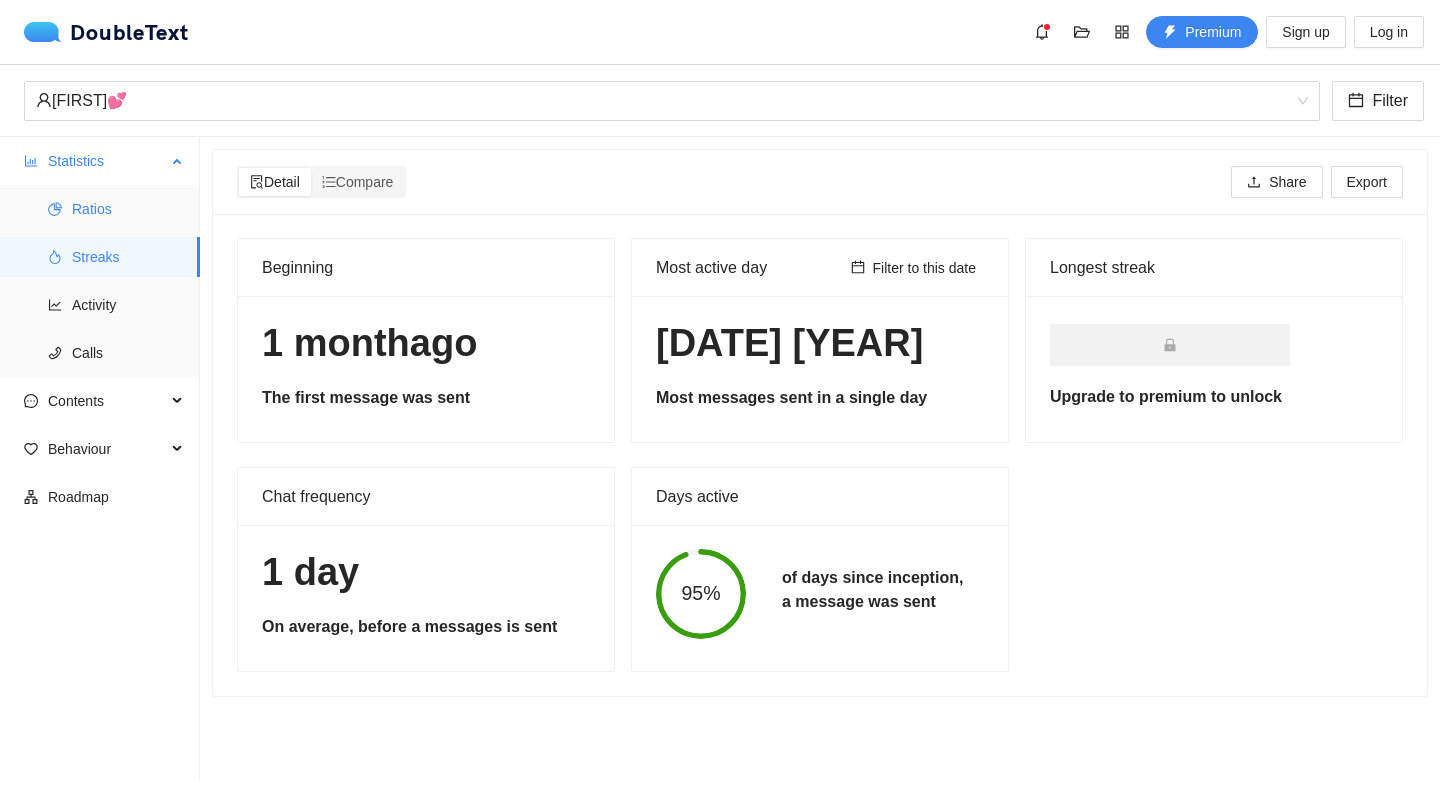 click on "Ratios" at bounding box center [128, 209] 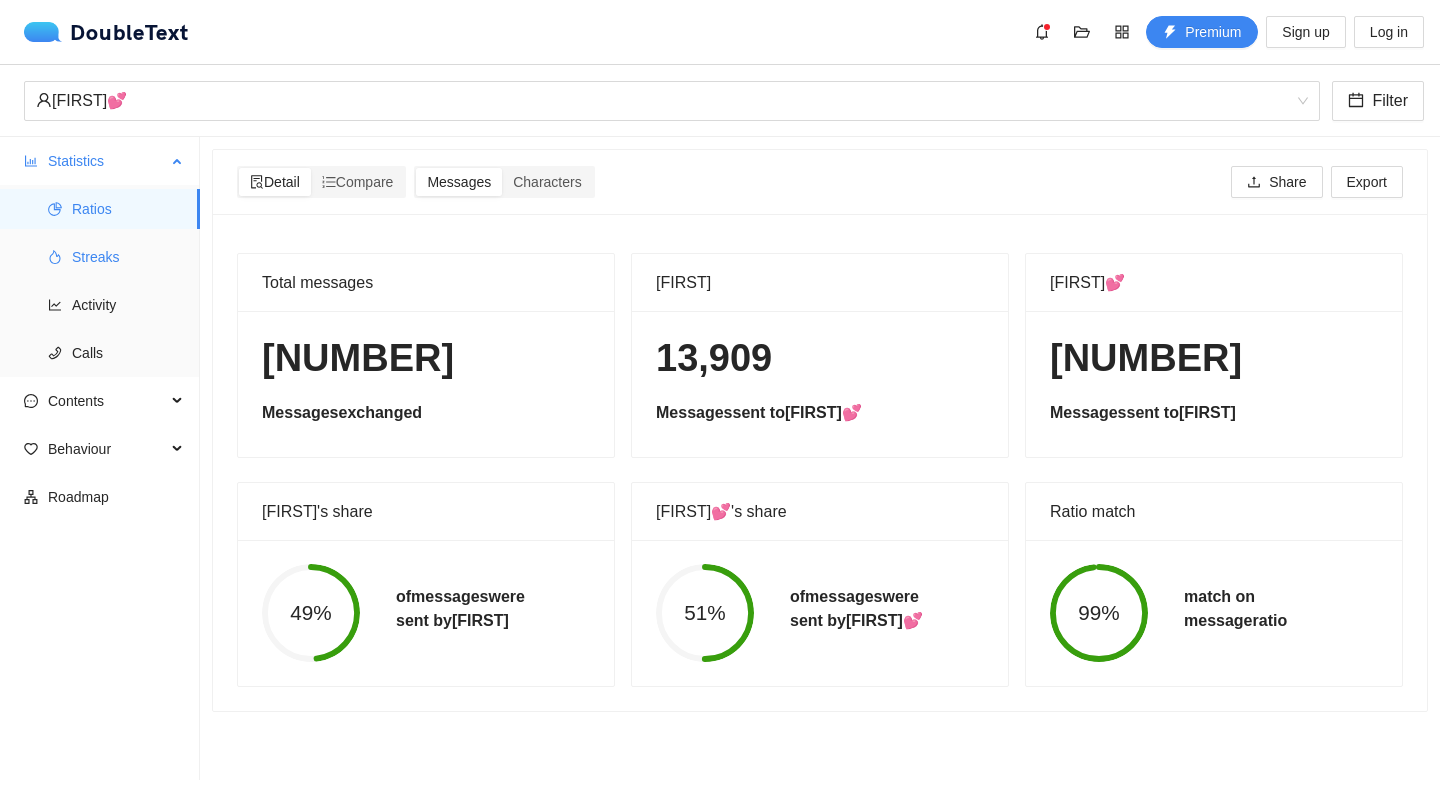 click on "Streaks" at bounding box center (128, 257) 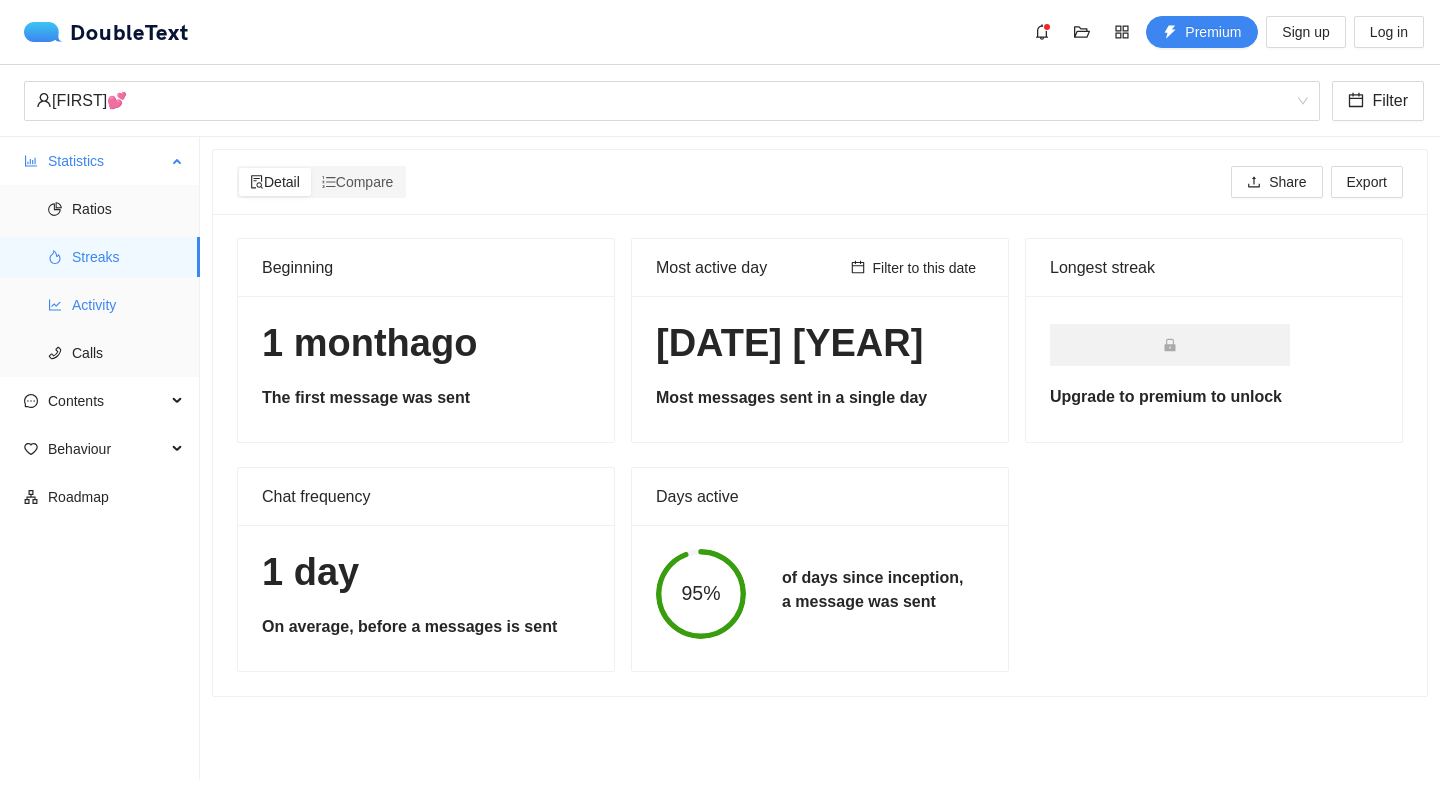 click on "Activity" at bounding box center (128, 305) 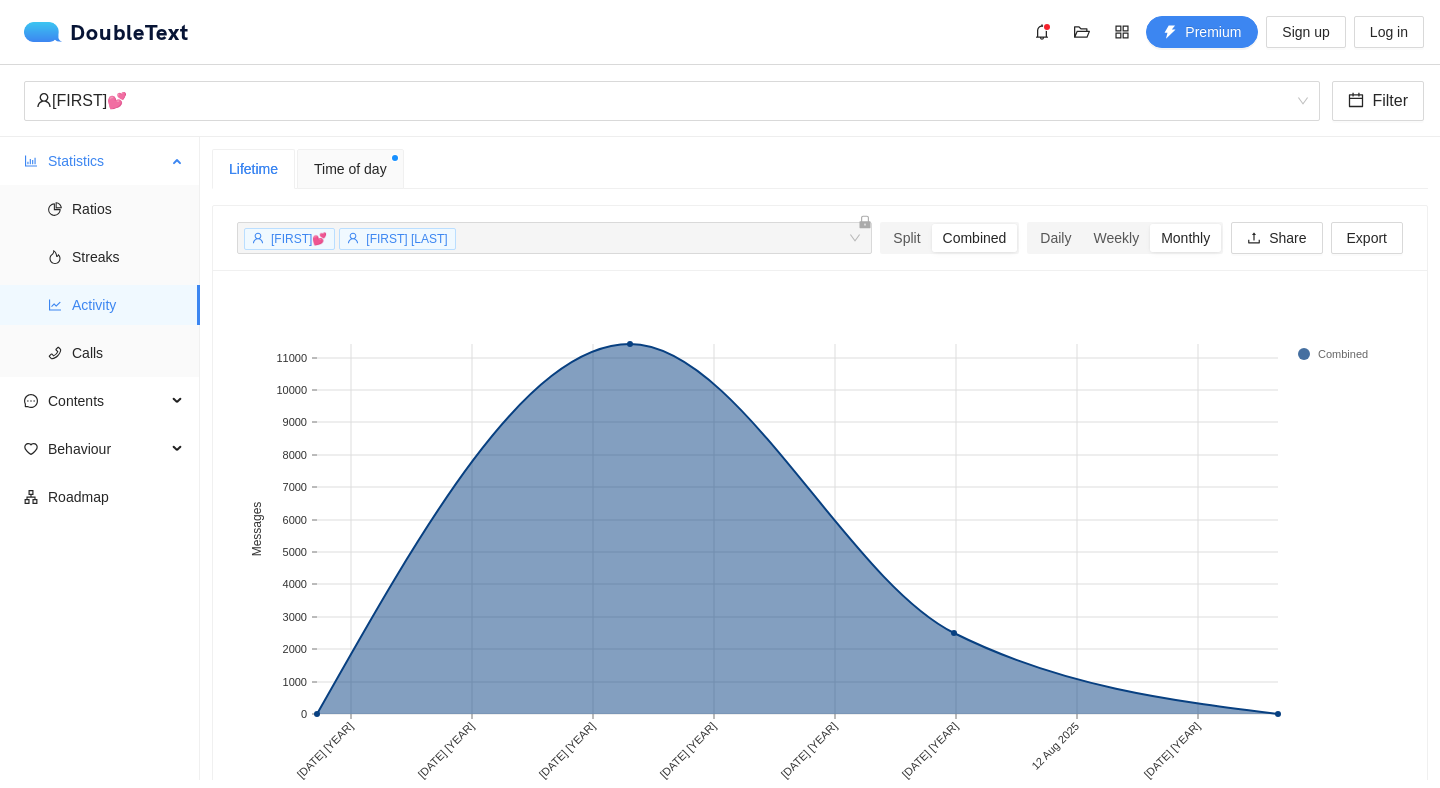click on "Activity" at bounding box center (128, 305) 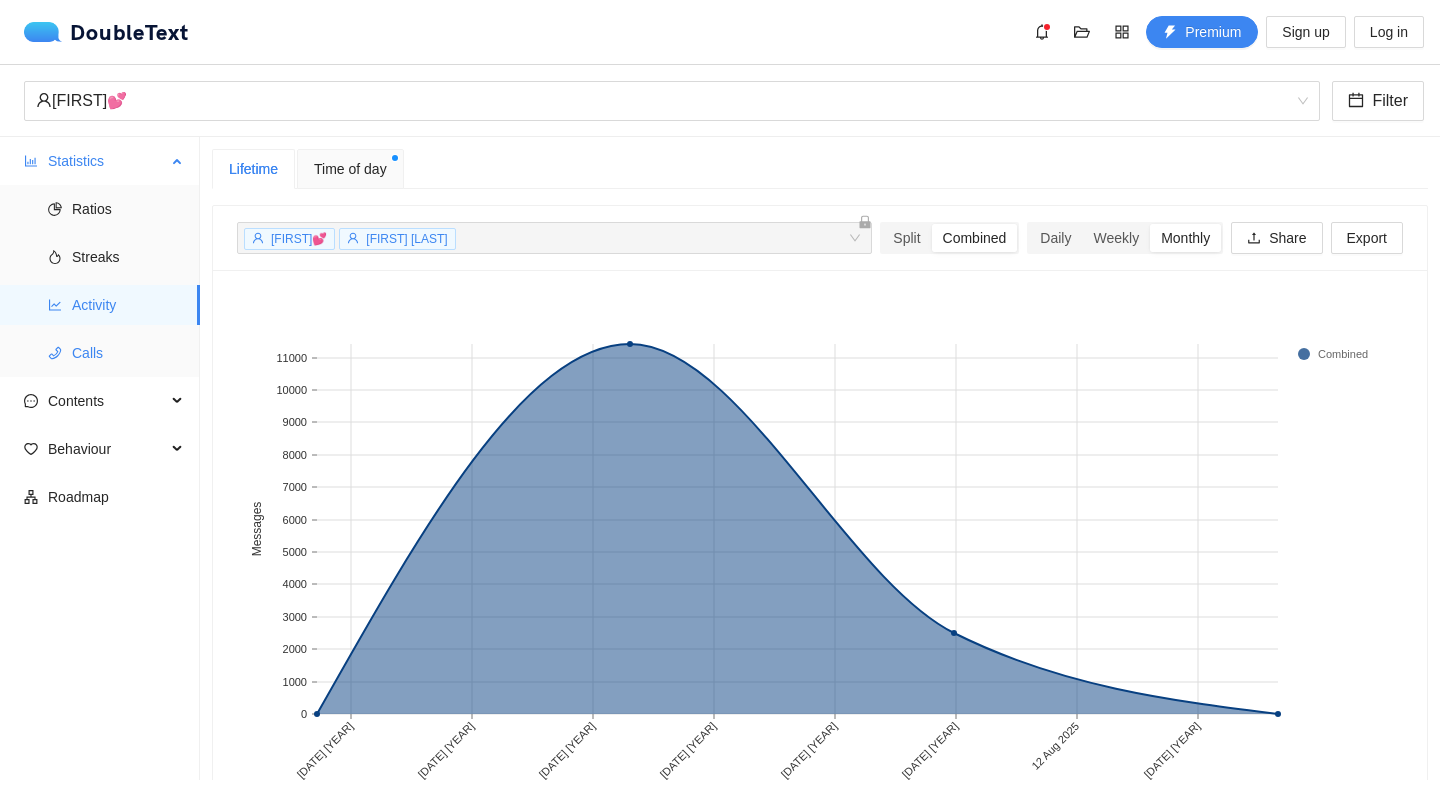 click on "Calls" at bounding box center (128, 353) 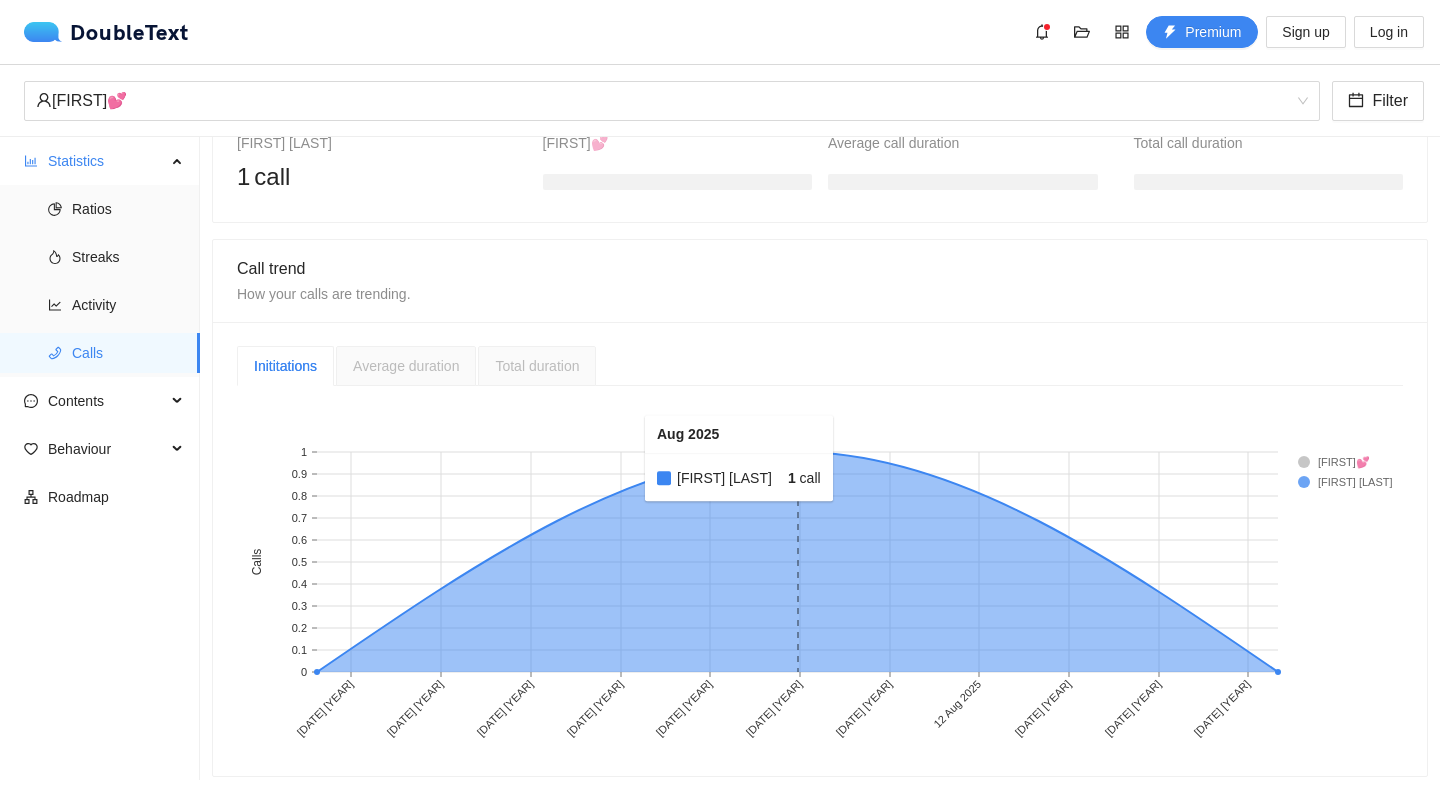 scroll, scrollTop: 300, scrollLeft: 0, axis: vertical 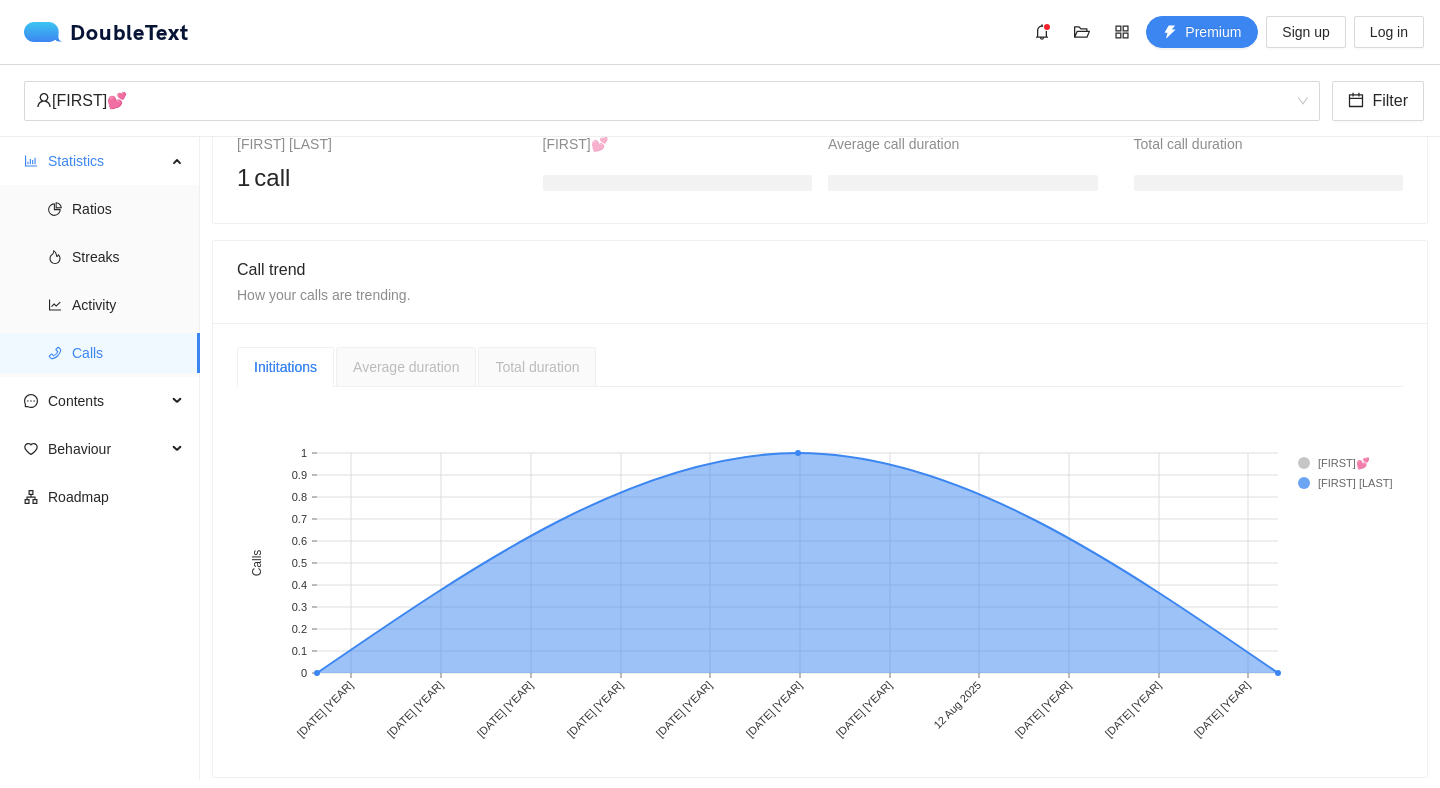 click on "Average duration" at bounding box center (406, 367) 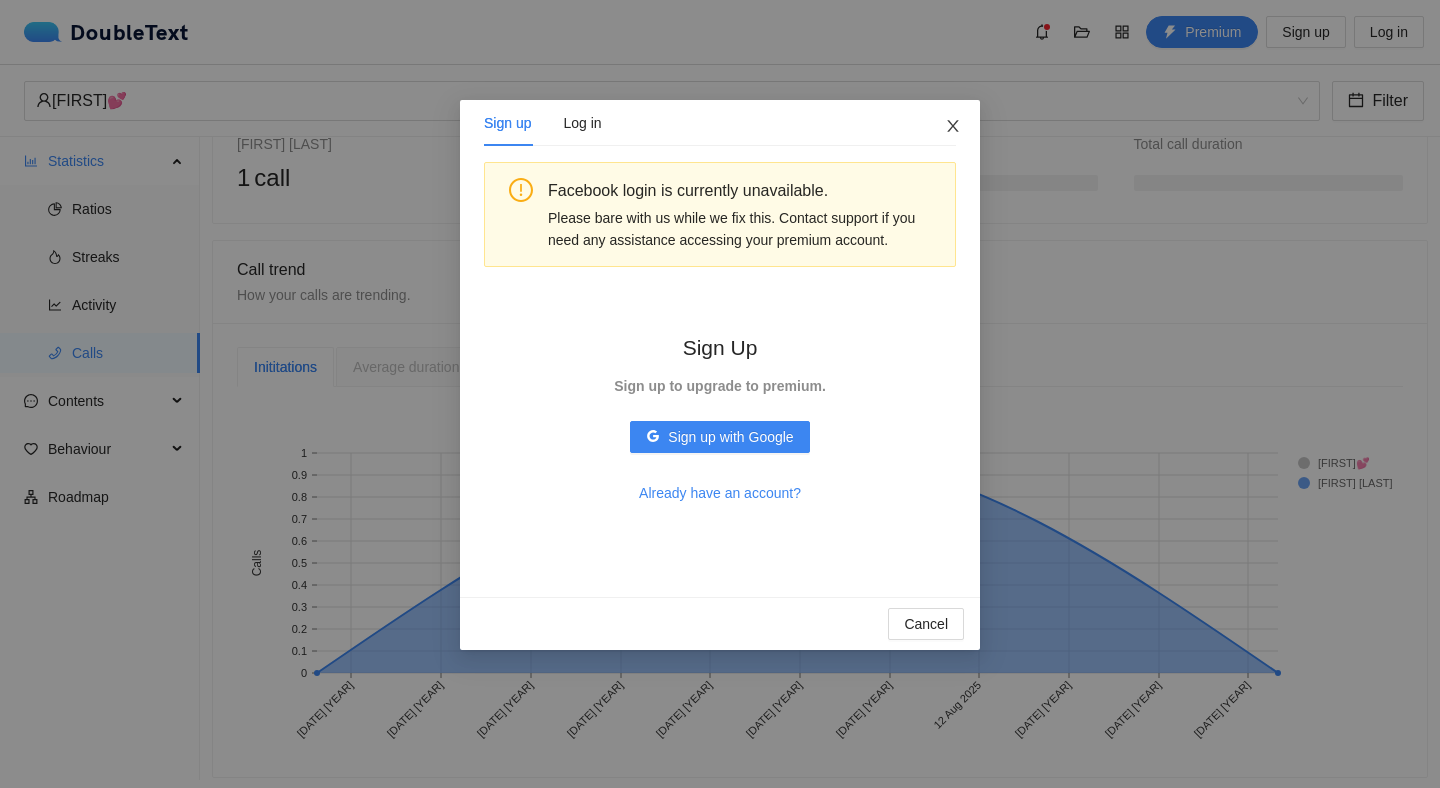 click 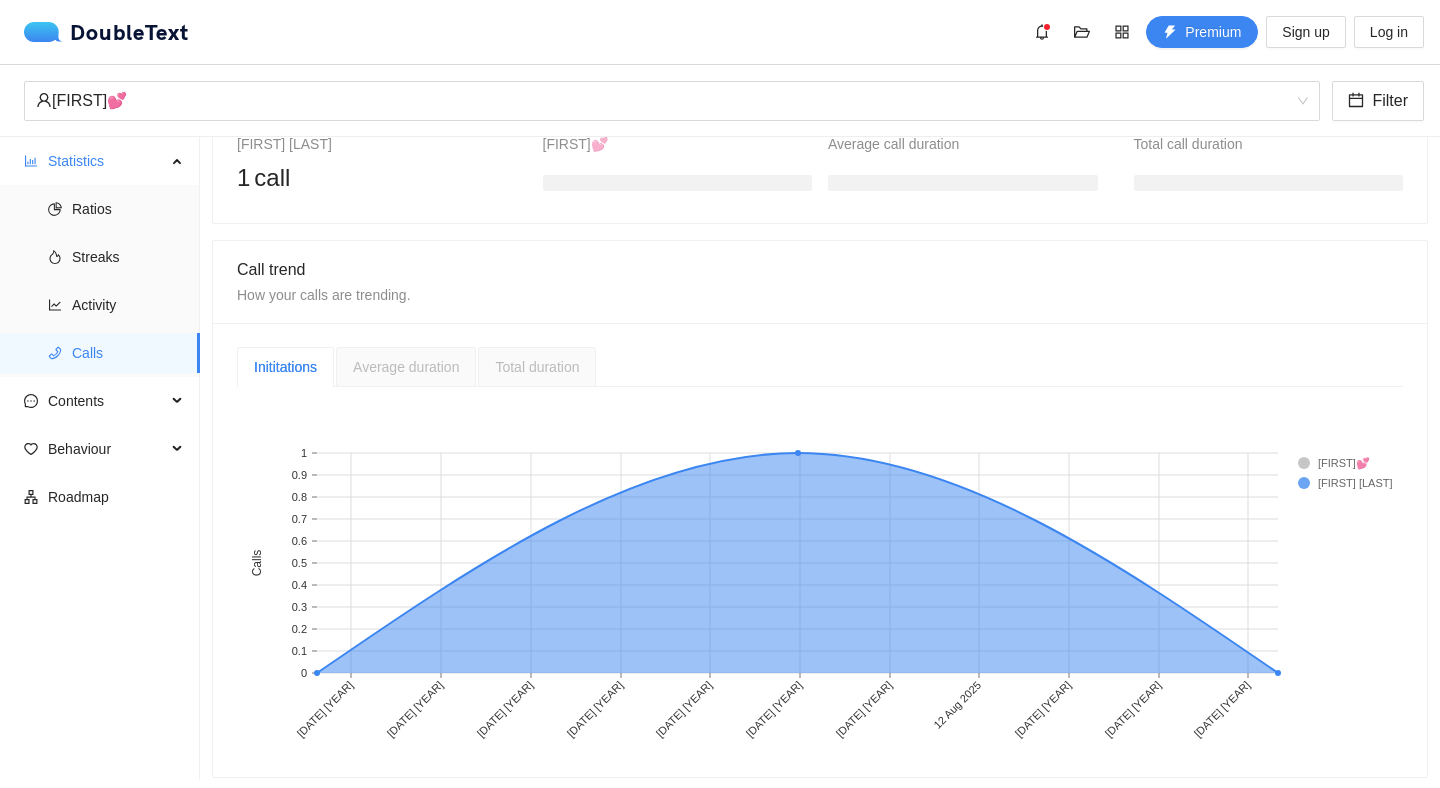 click on "Total duration" at bounding box center [537, 367] 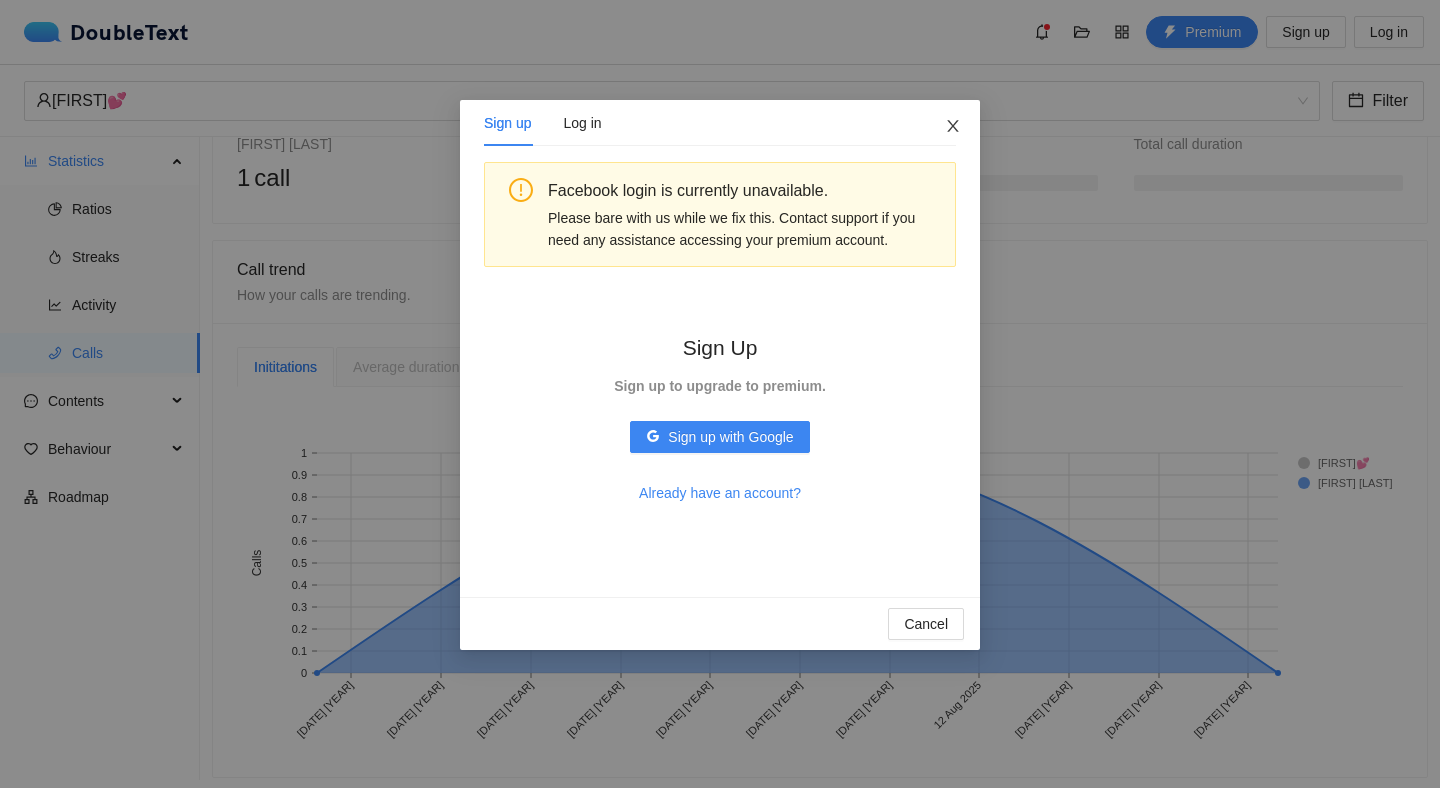 click 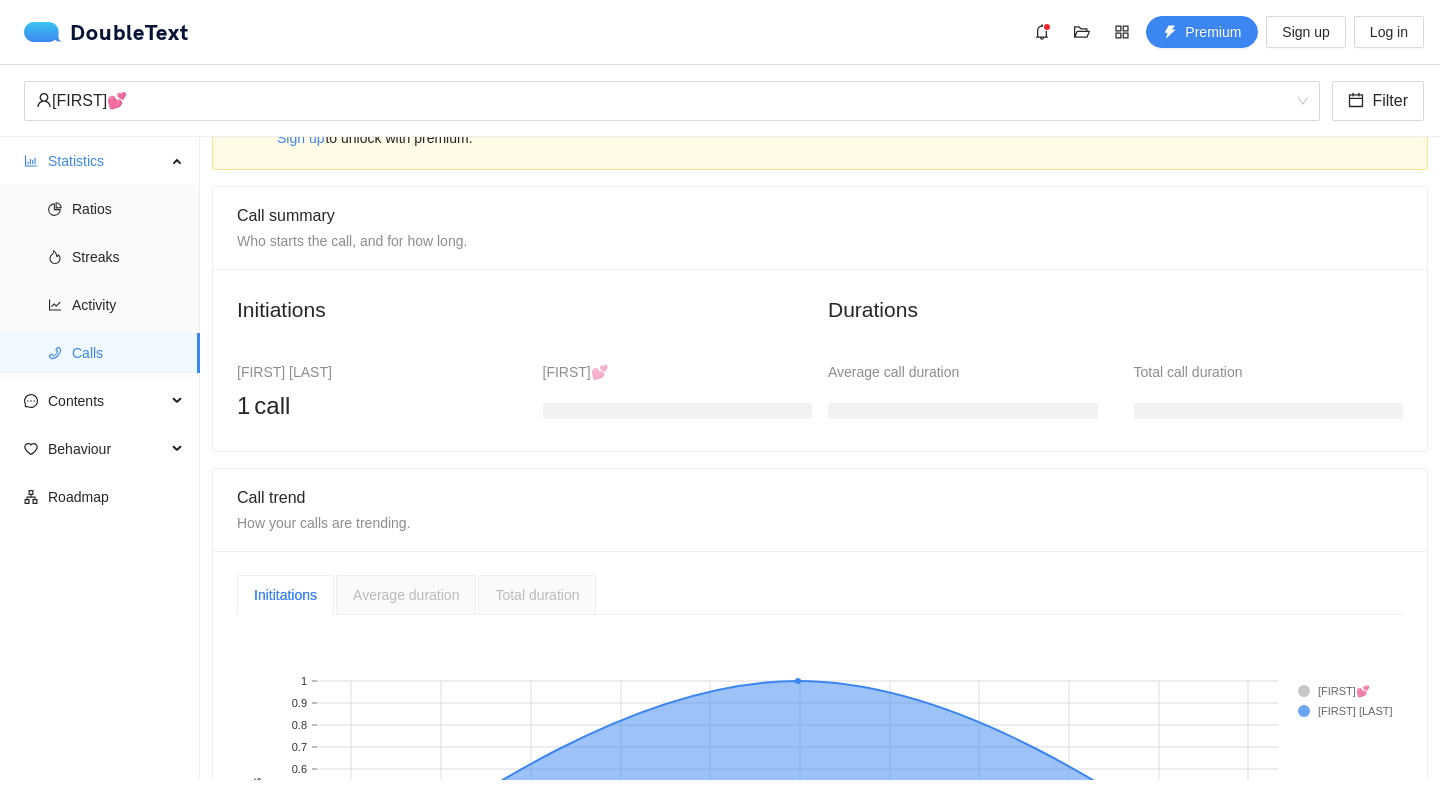 scroll, scrollTop: 310, scrollLeft: 0, axis: vertical 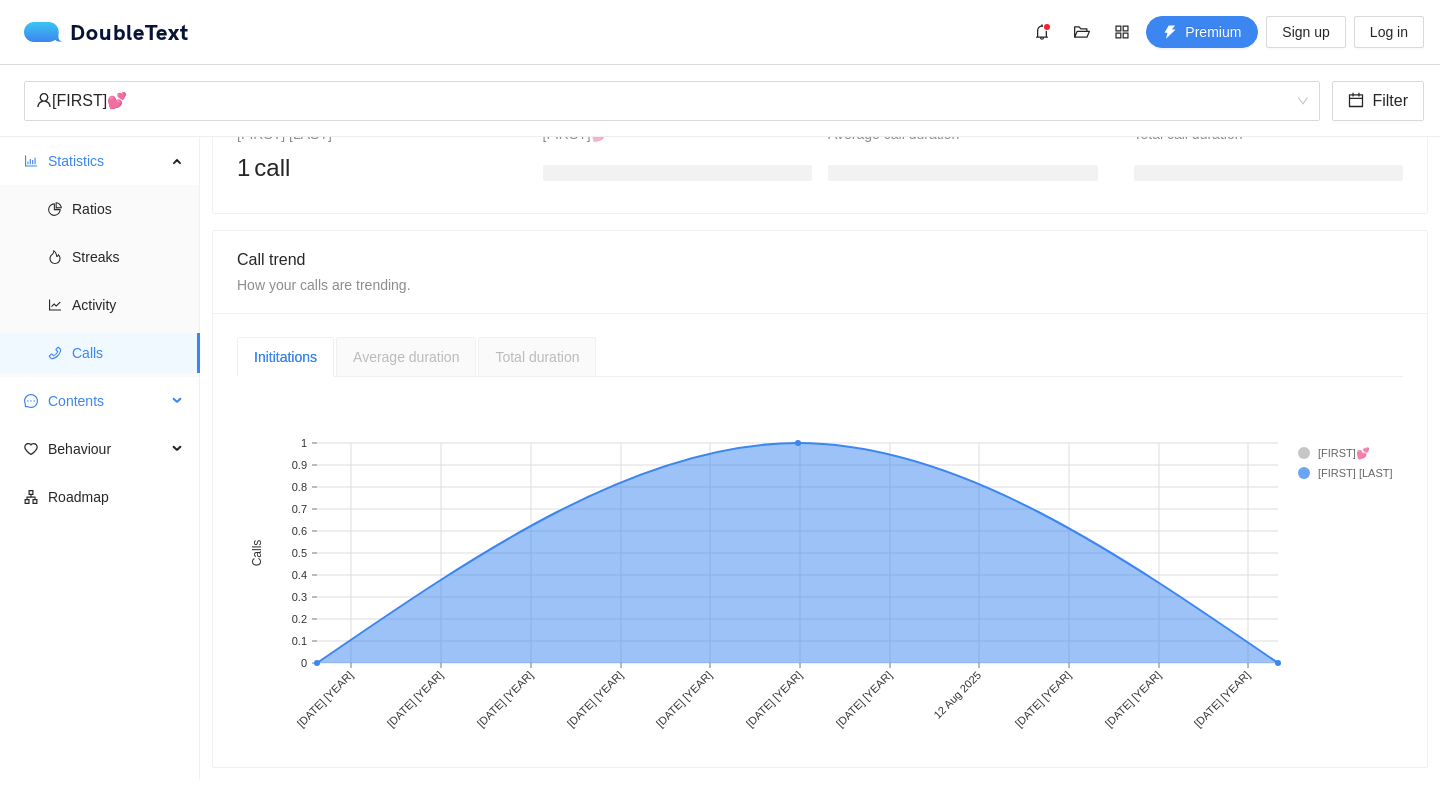 click on "Contents" at bounding box center (107, 401) 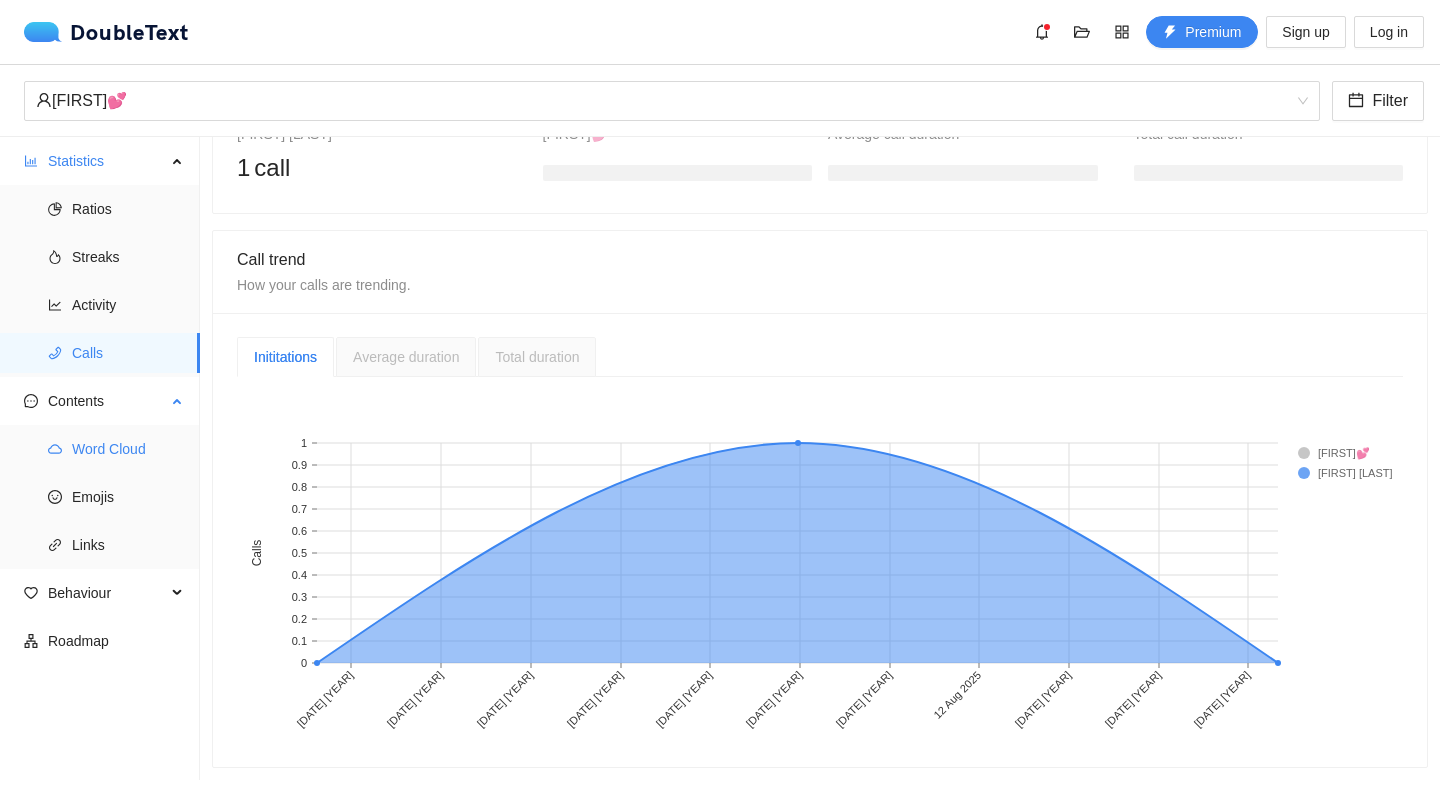 click on "Word Cloud" at bounding box center (128, 449) 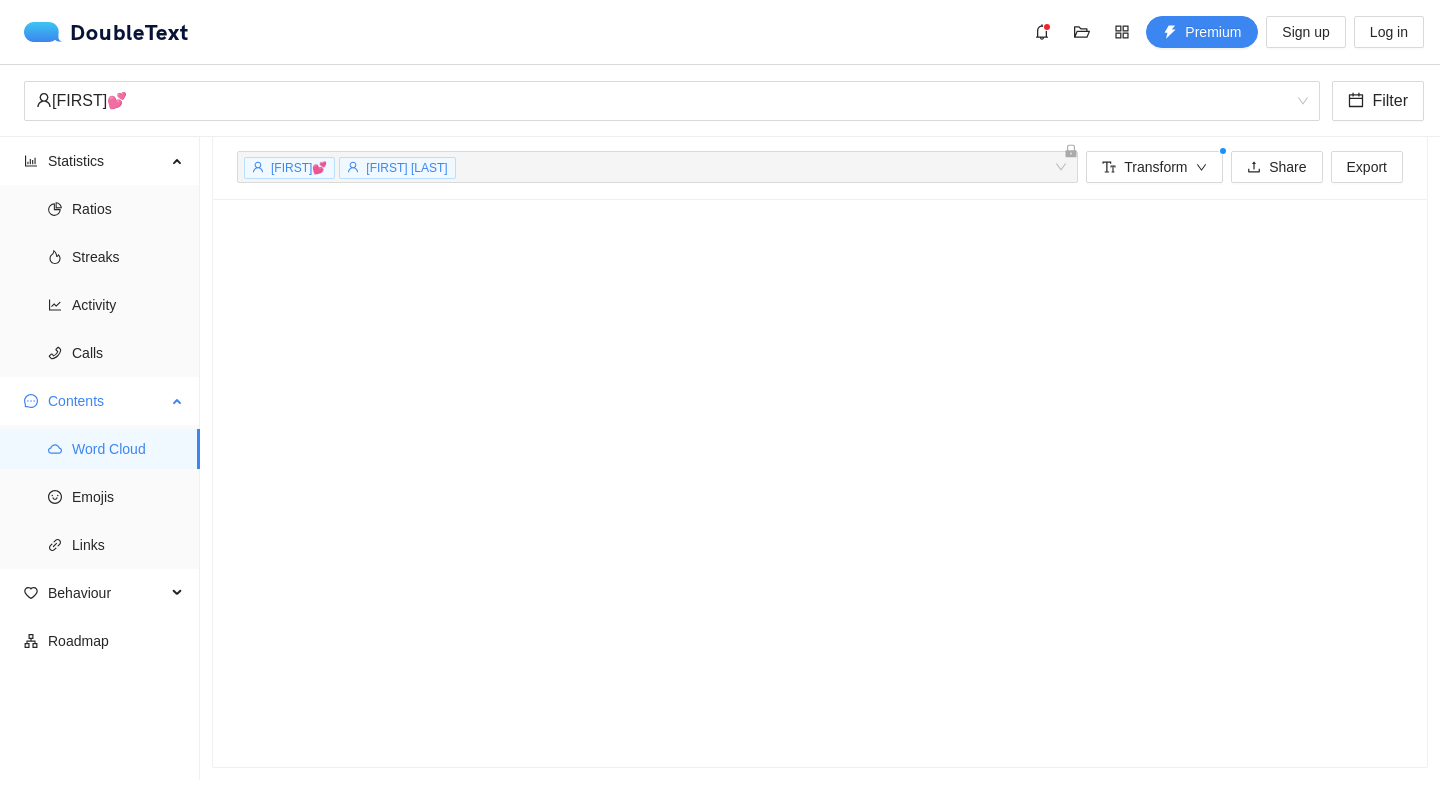 scroll, scrollTop: 15, scrollLeft: 0, axis: vertical 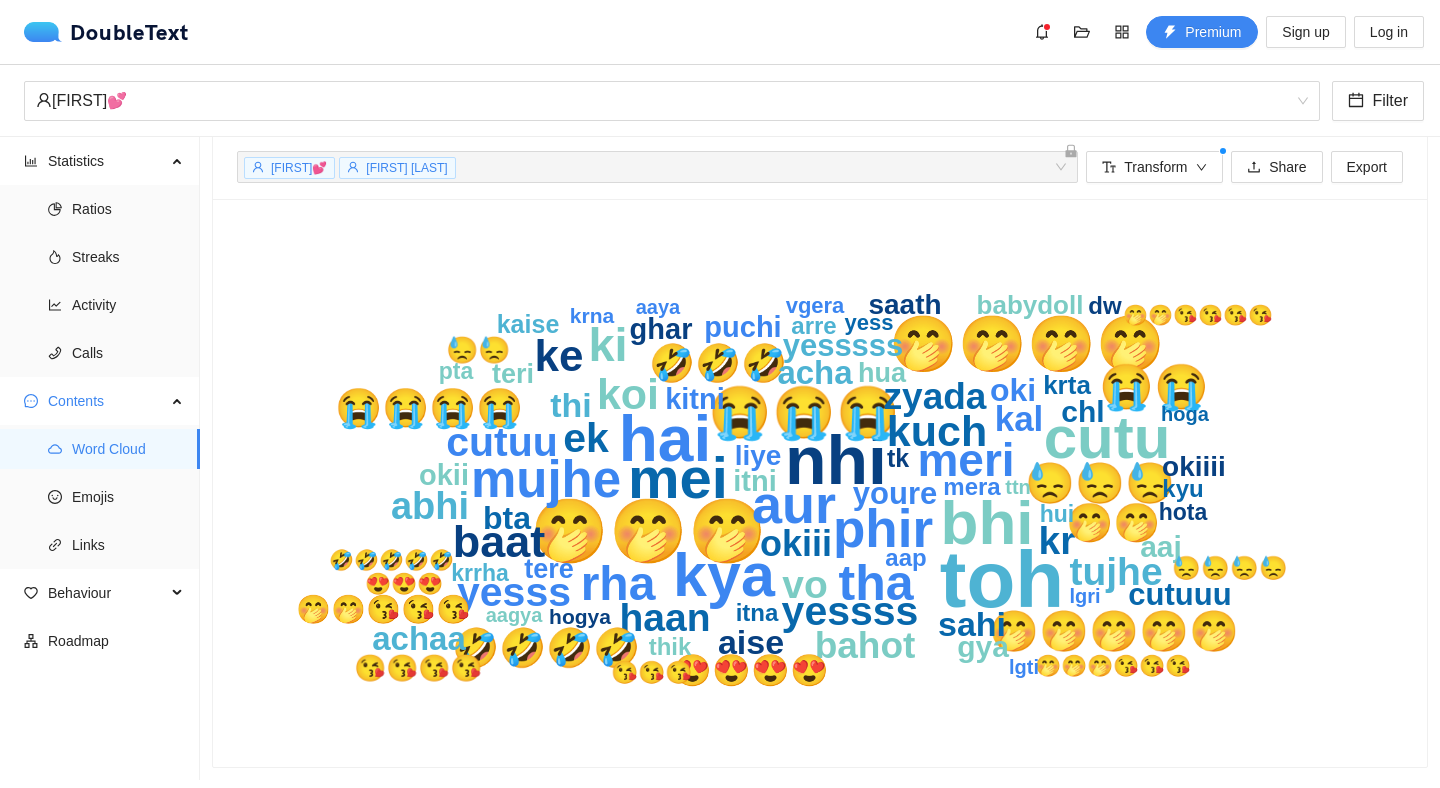 type 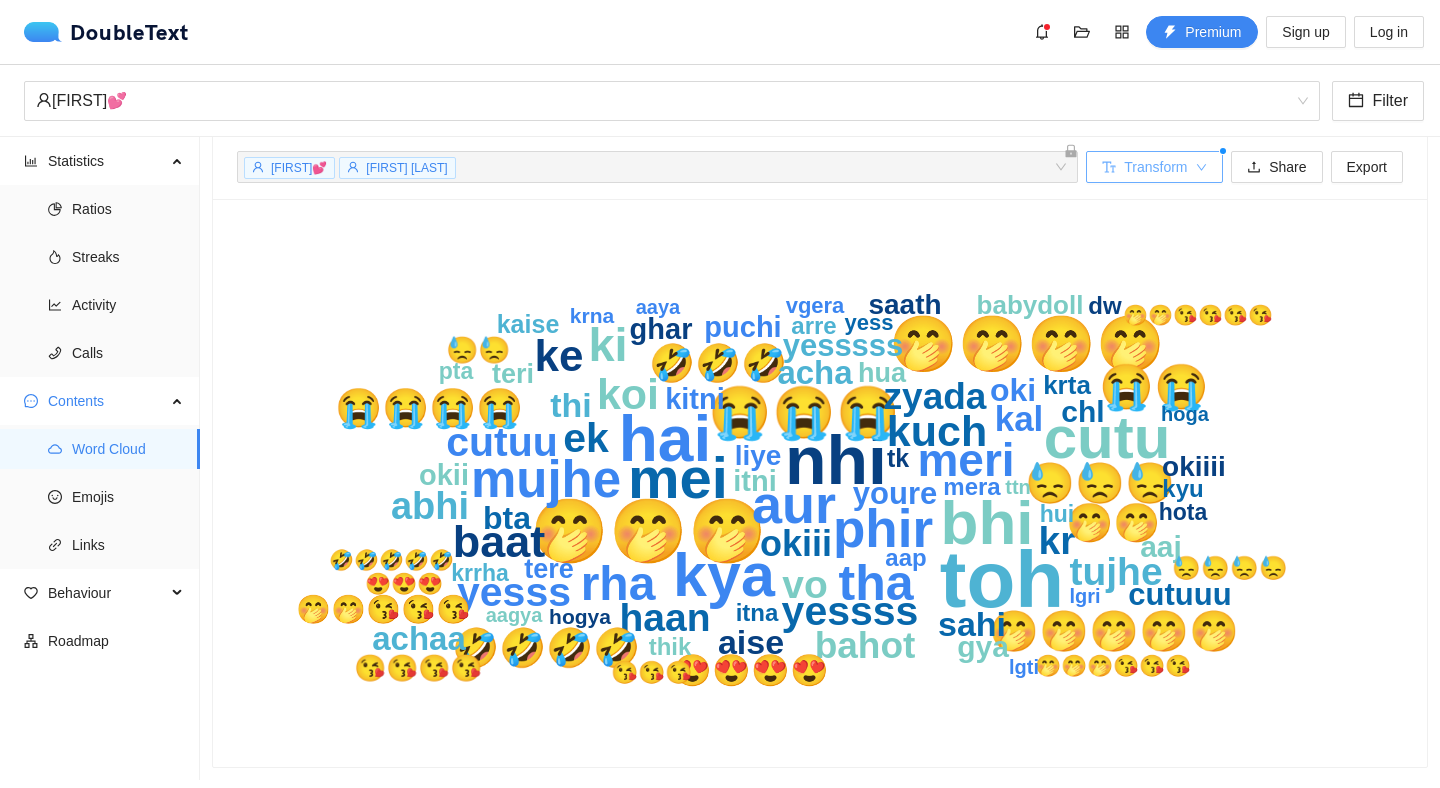 click 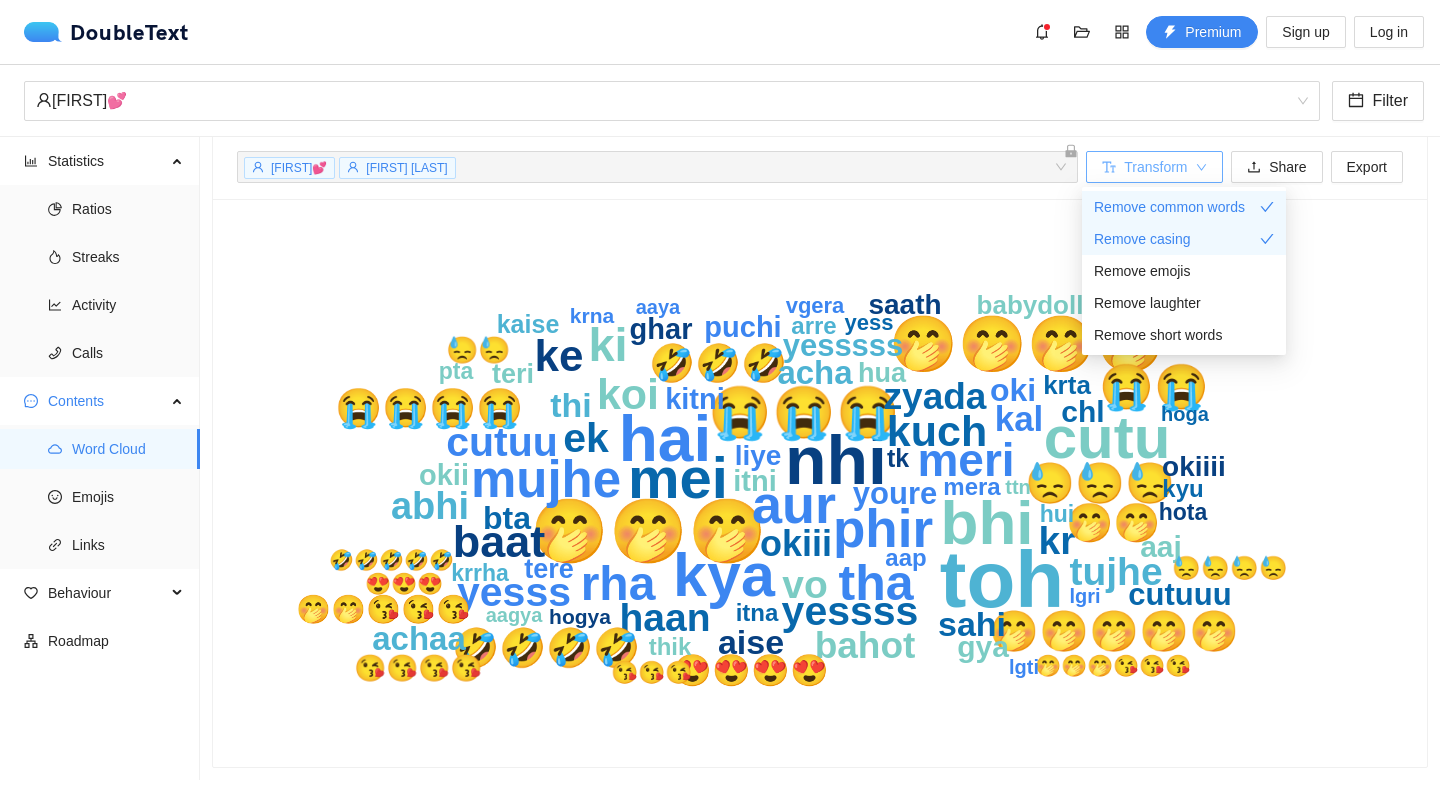 click 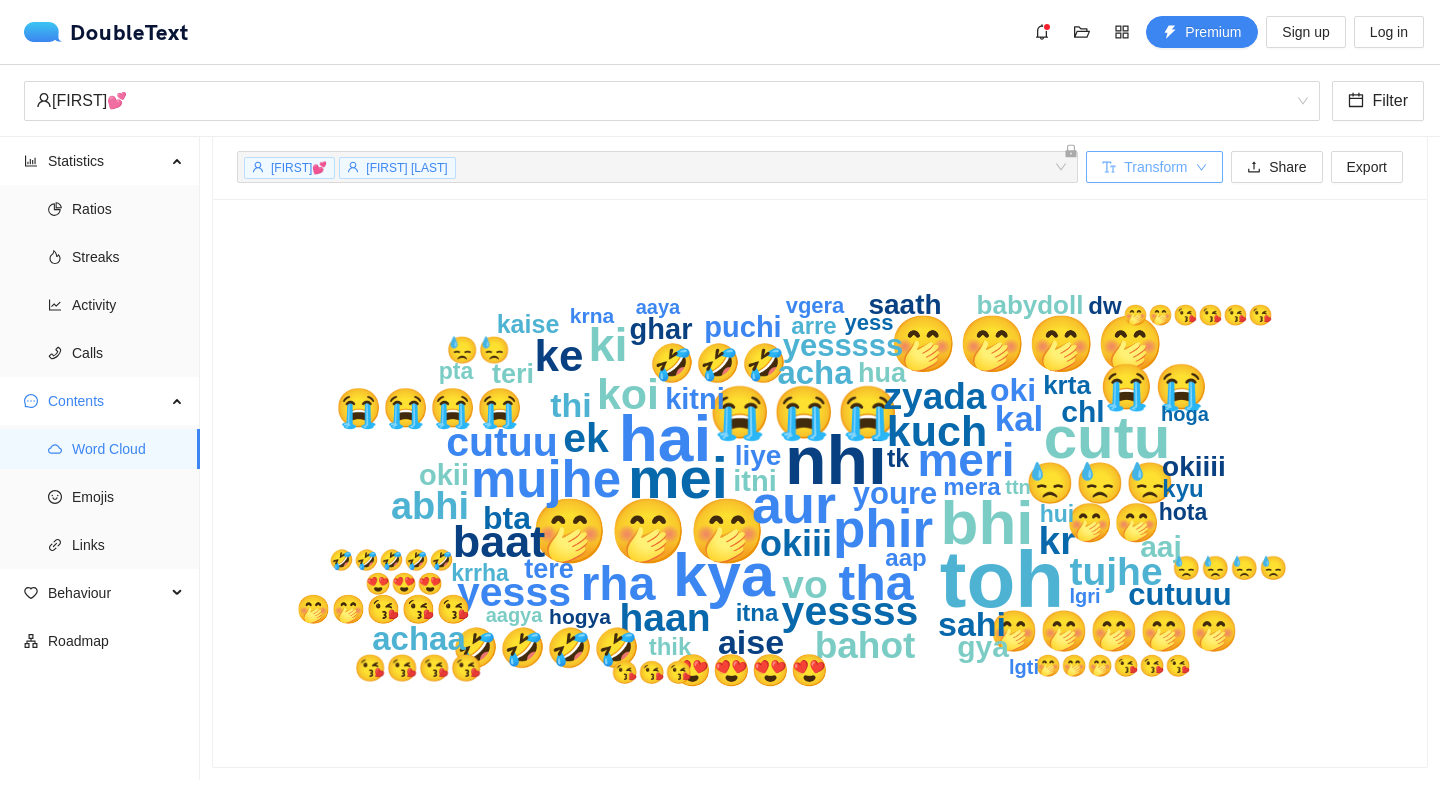 click 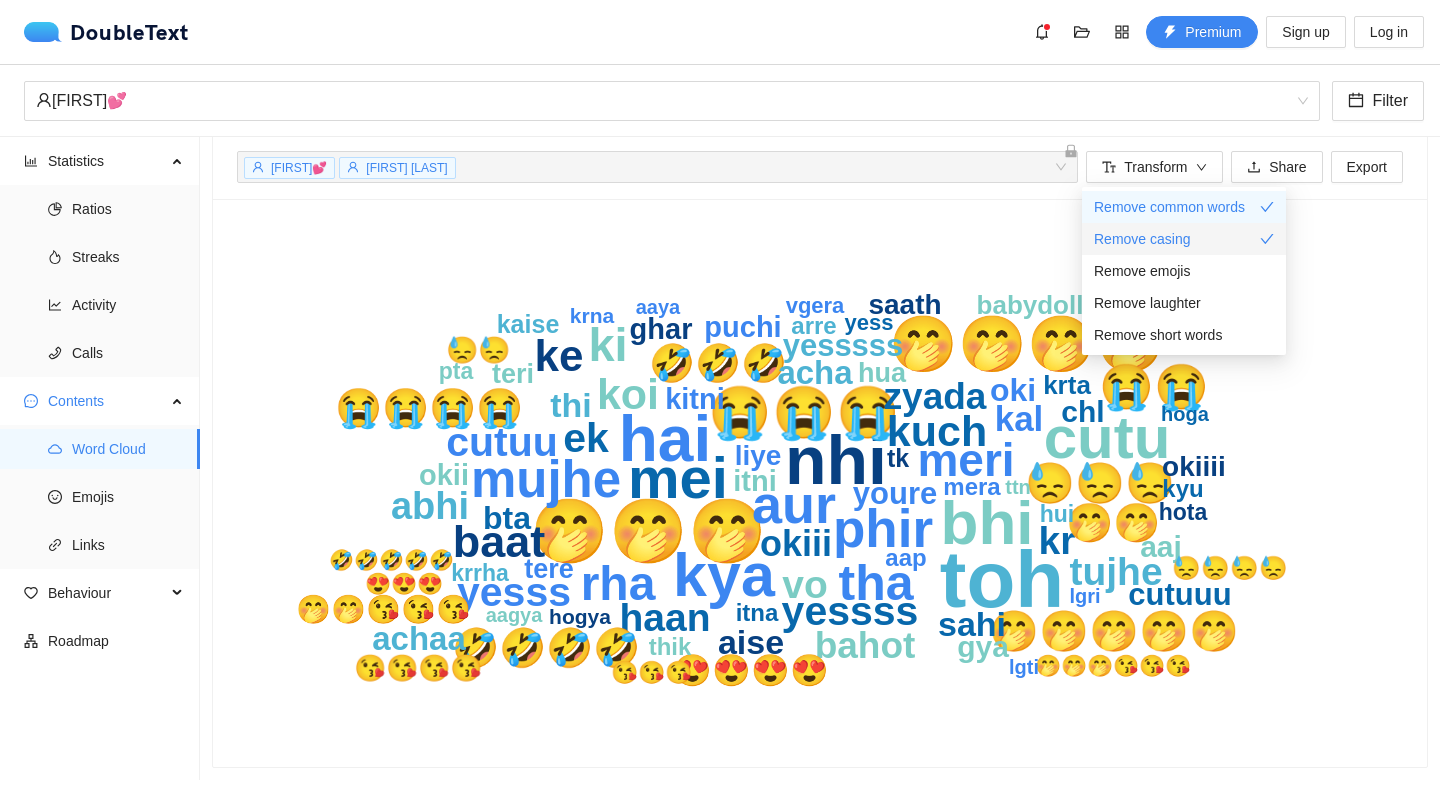 click on "Remove casing" at bounding box center [1184, 239] 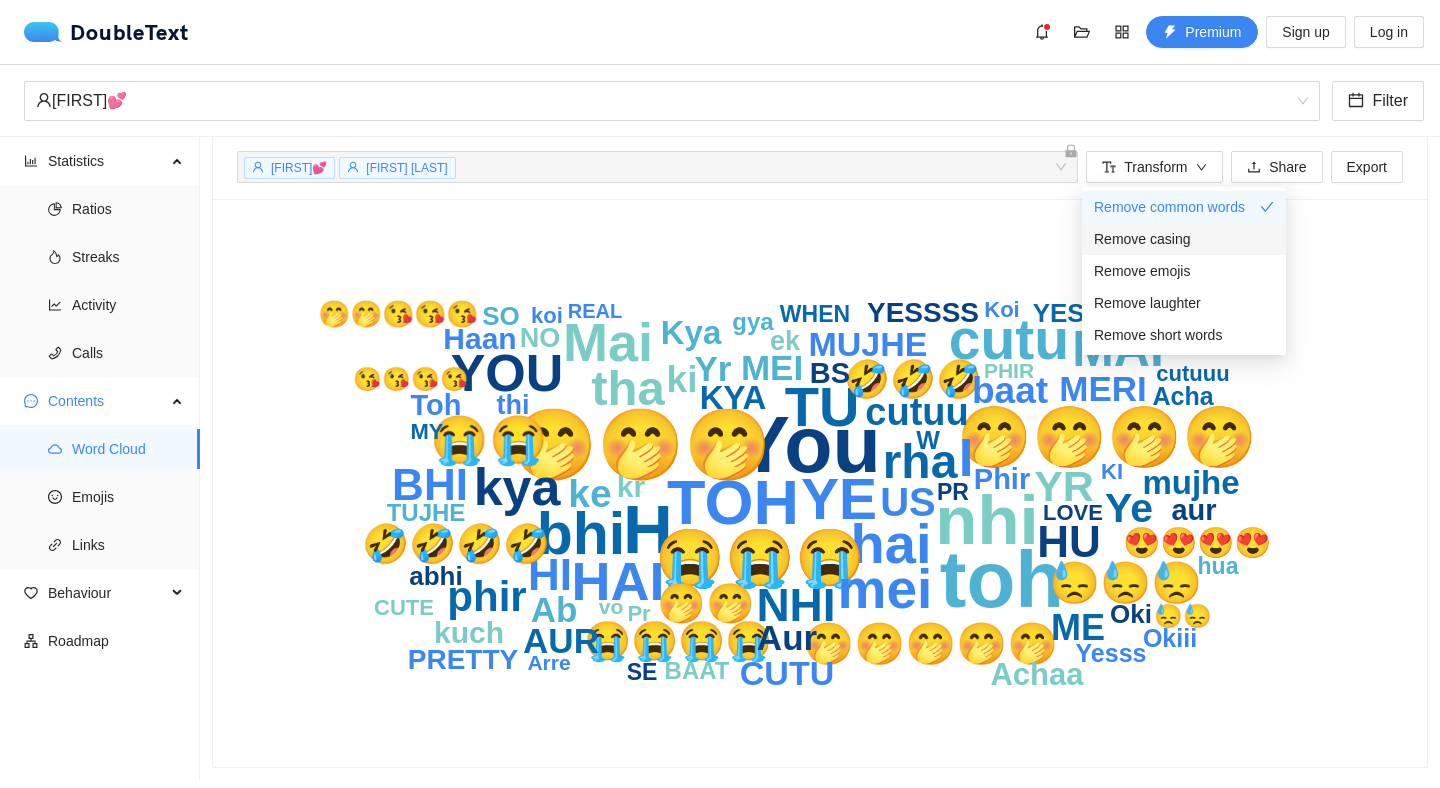 click 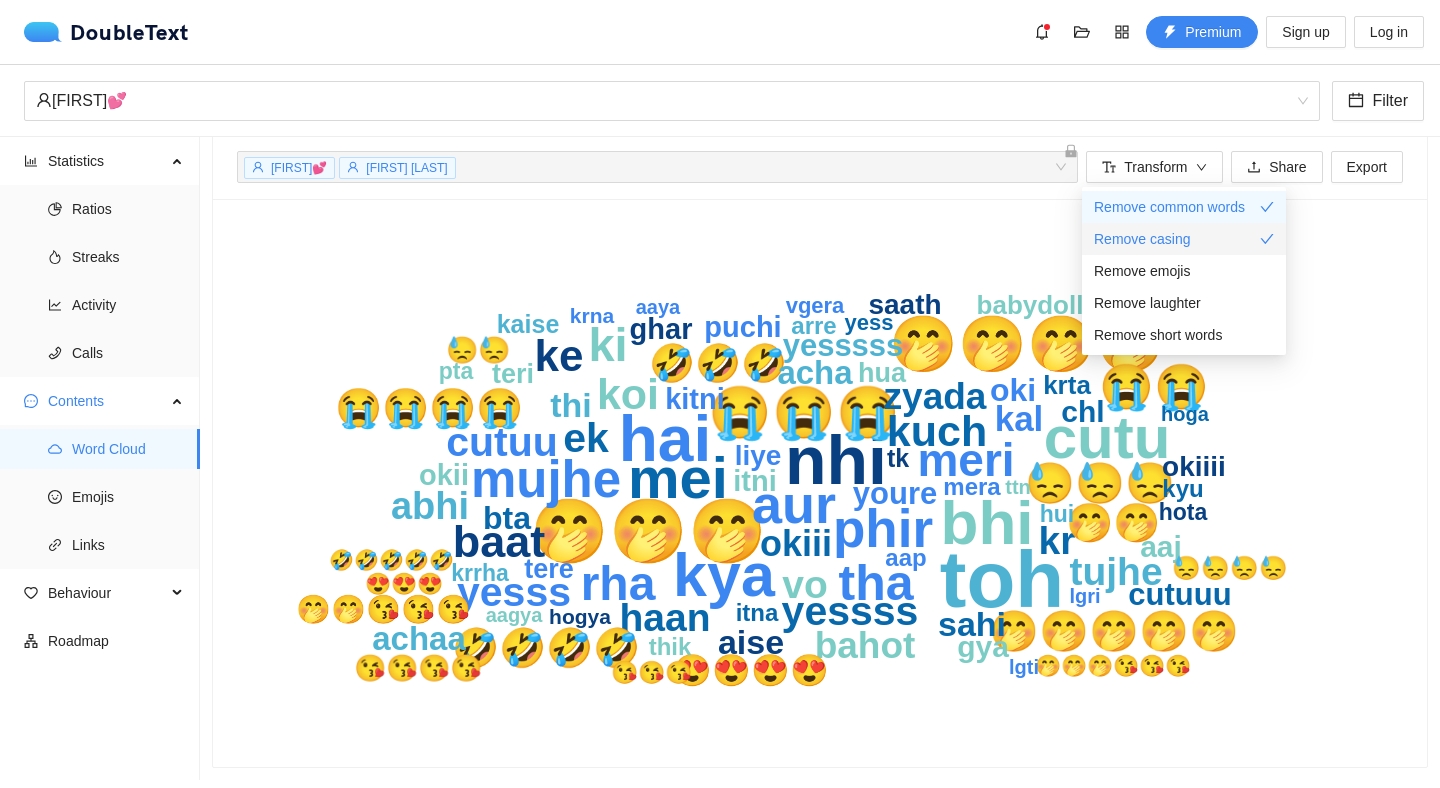 click on "Remove casing" at bounding box center (1184, 239) 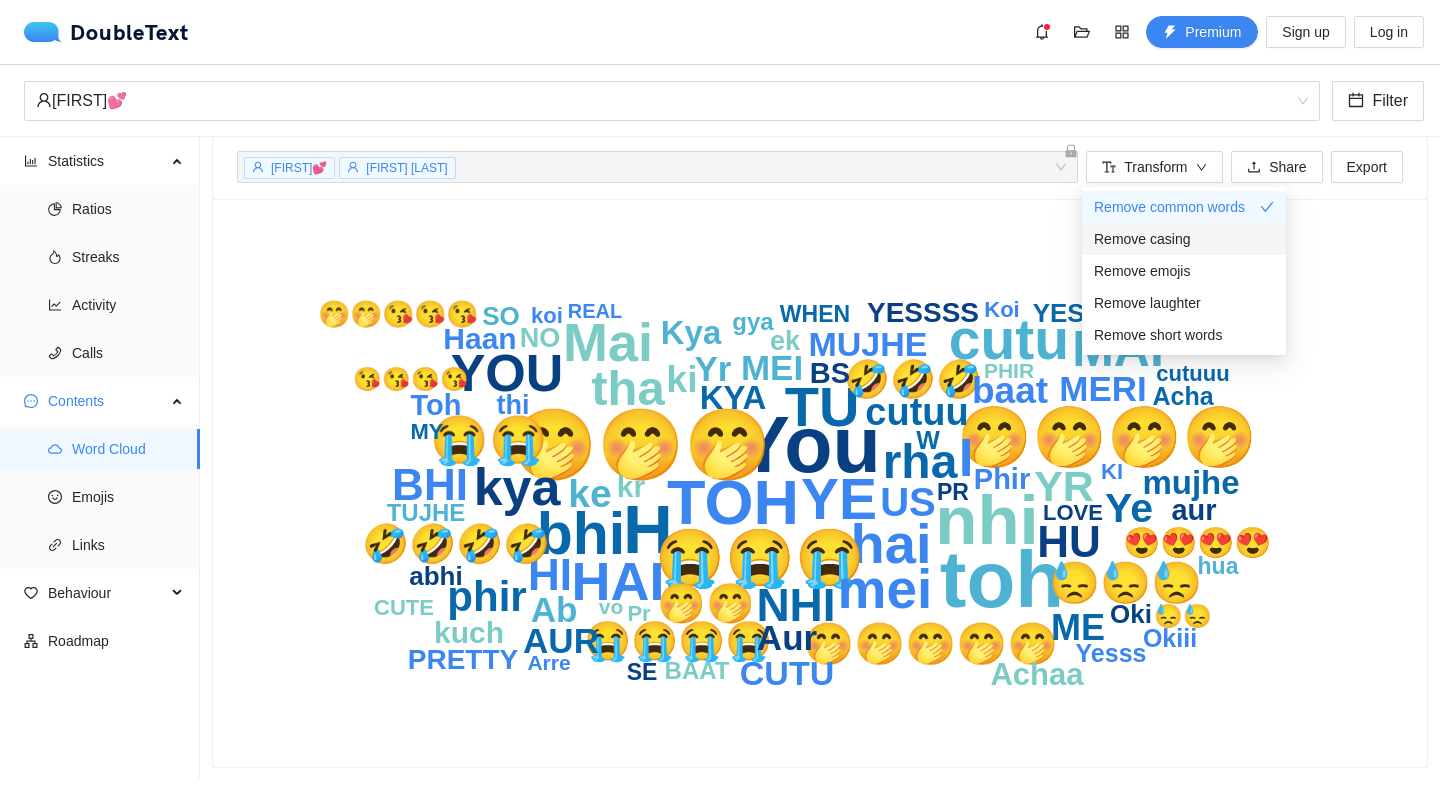 click on "Remove casing" at bounding box center (1184, 239) 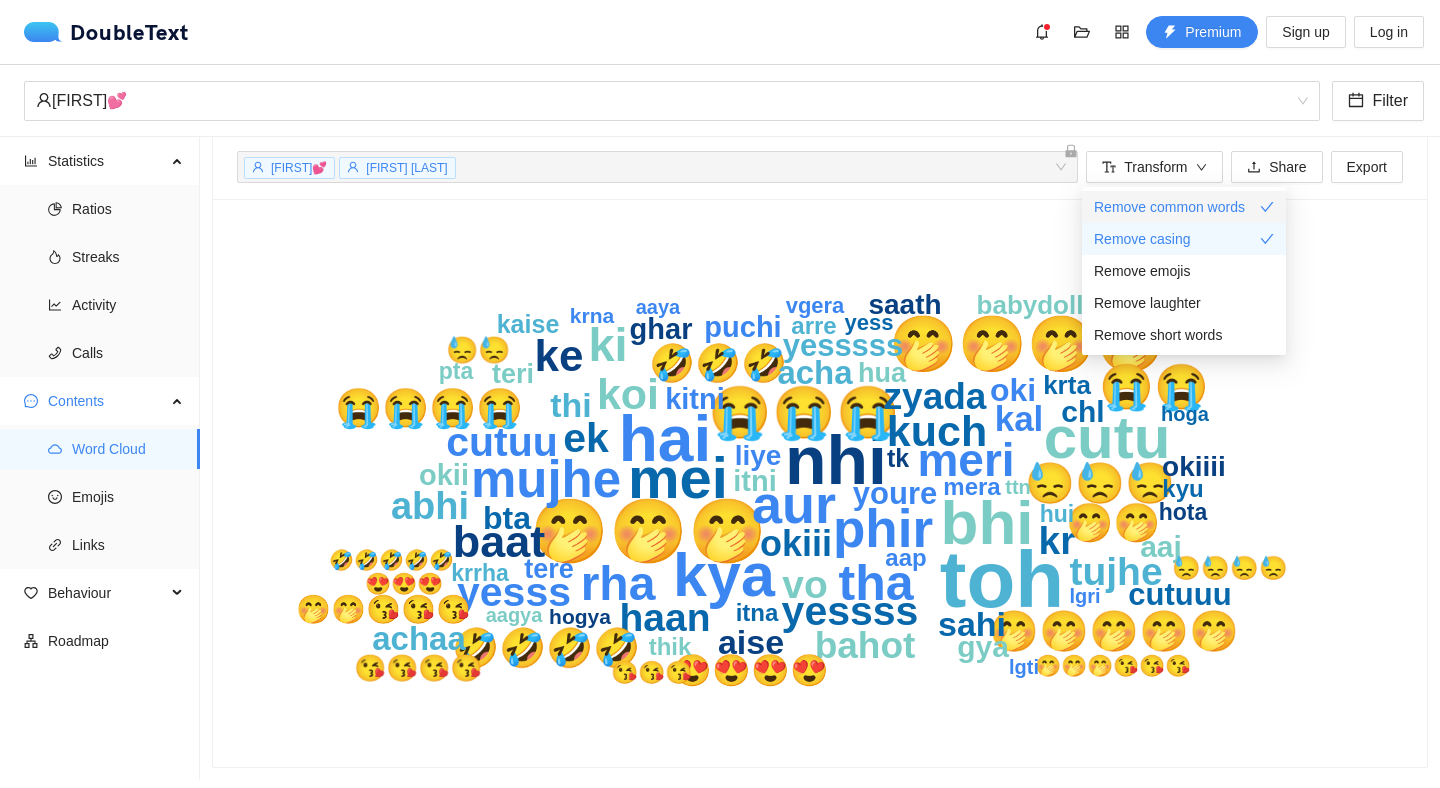 click on "Remove common words" at bounding box center [1169, 207] 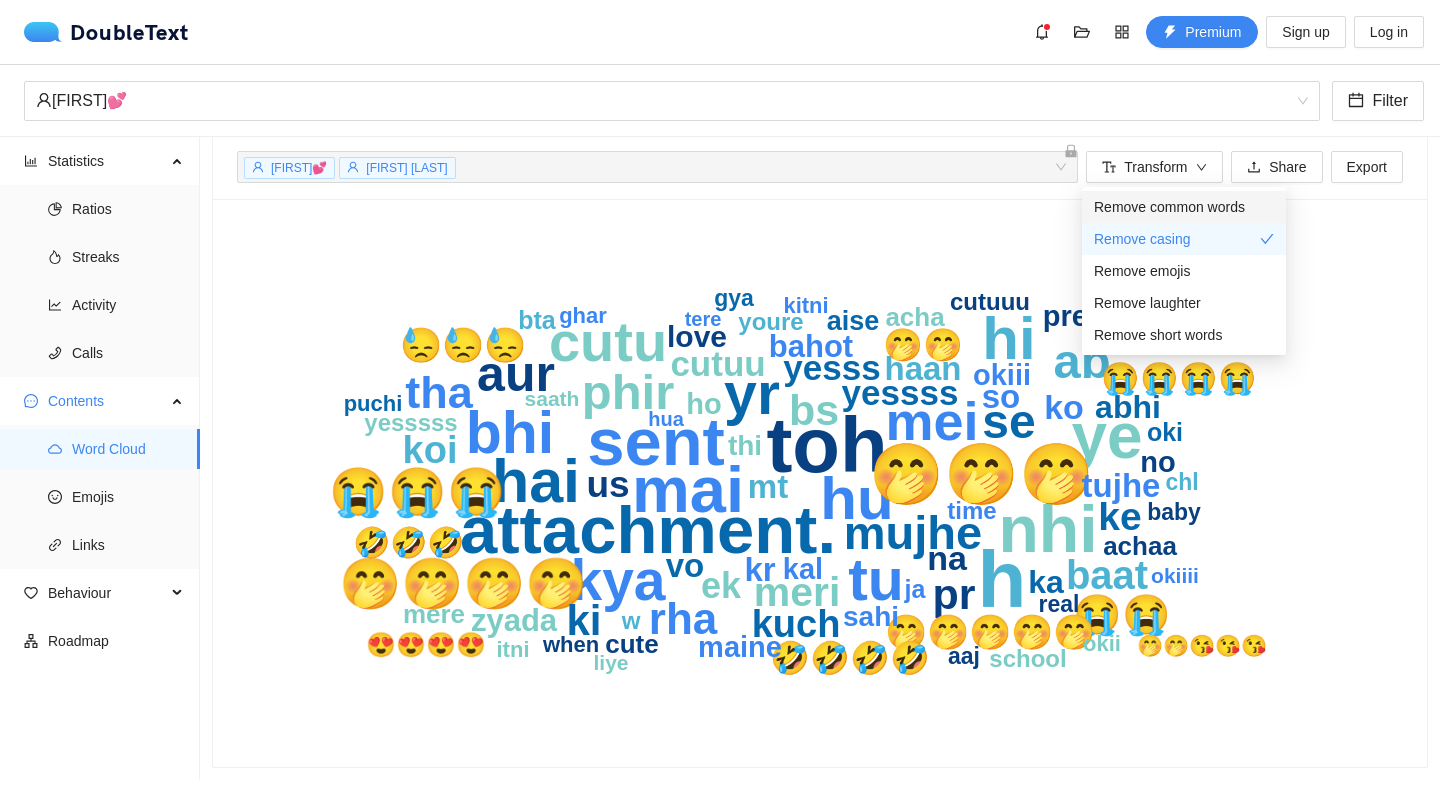 click on "Remove common words" at bounding box center [1169, 207] 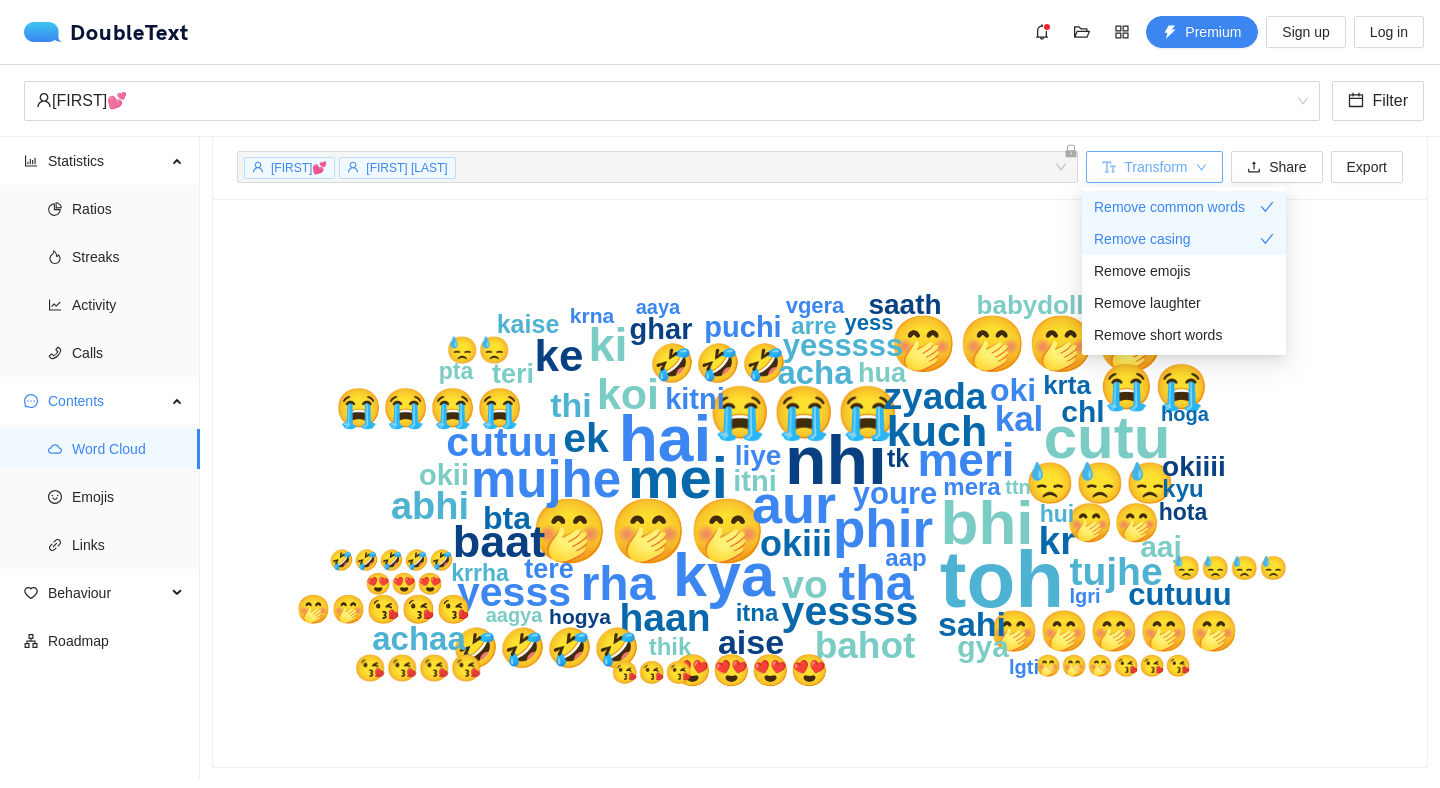 click on "Transform" at bounding box center (1154, 167) 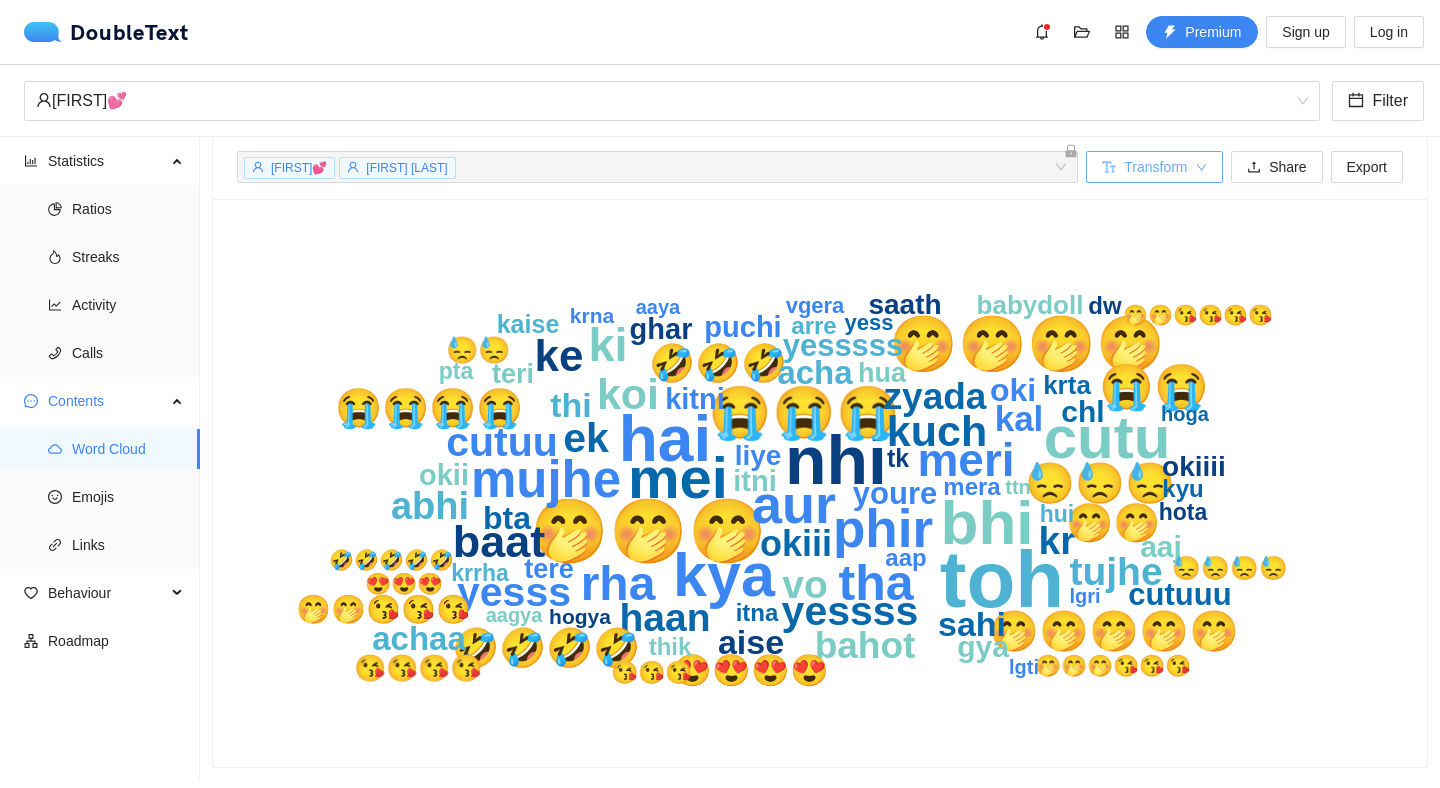 click on "Transform" at bounding box center (1154, 167) 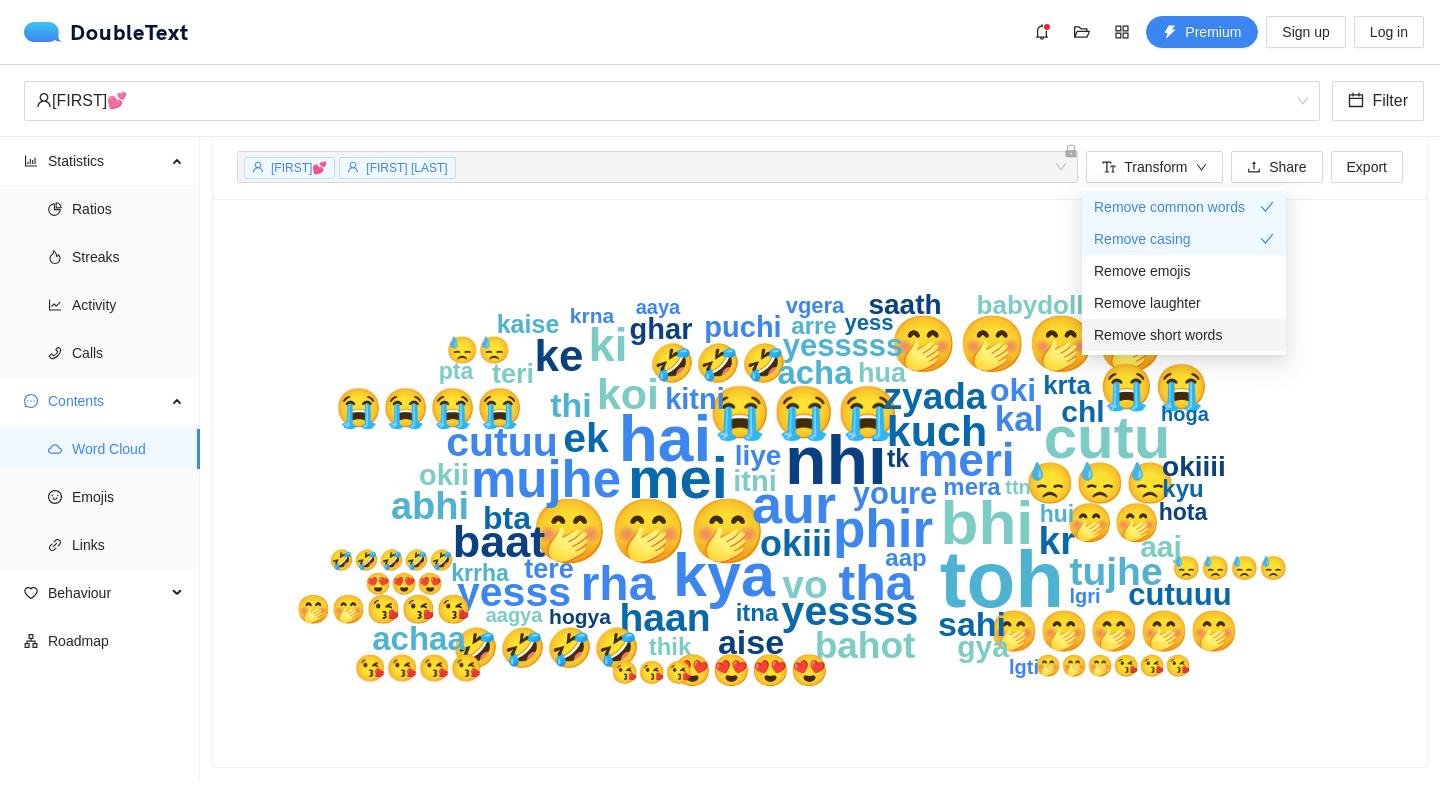 click on "Remove short words" at bounding box center [1184, 335] 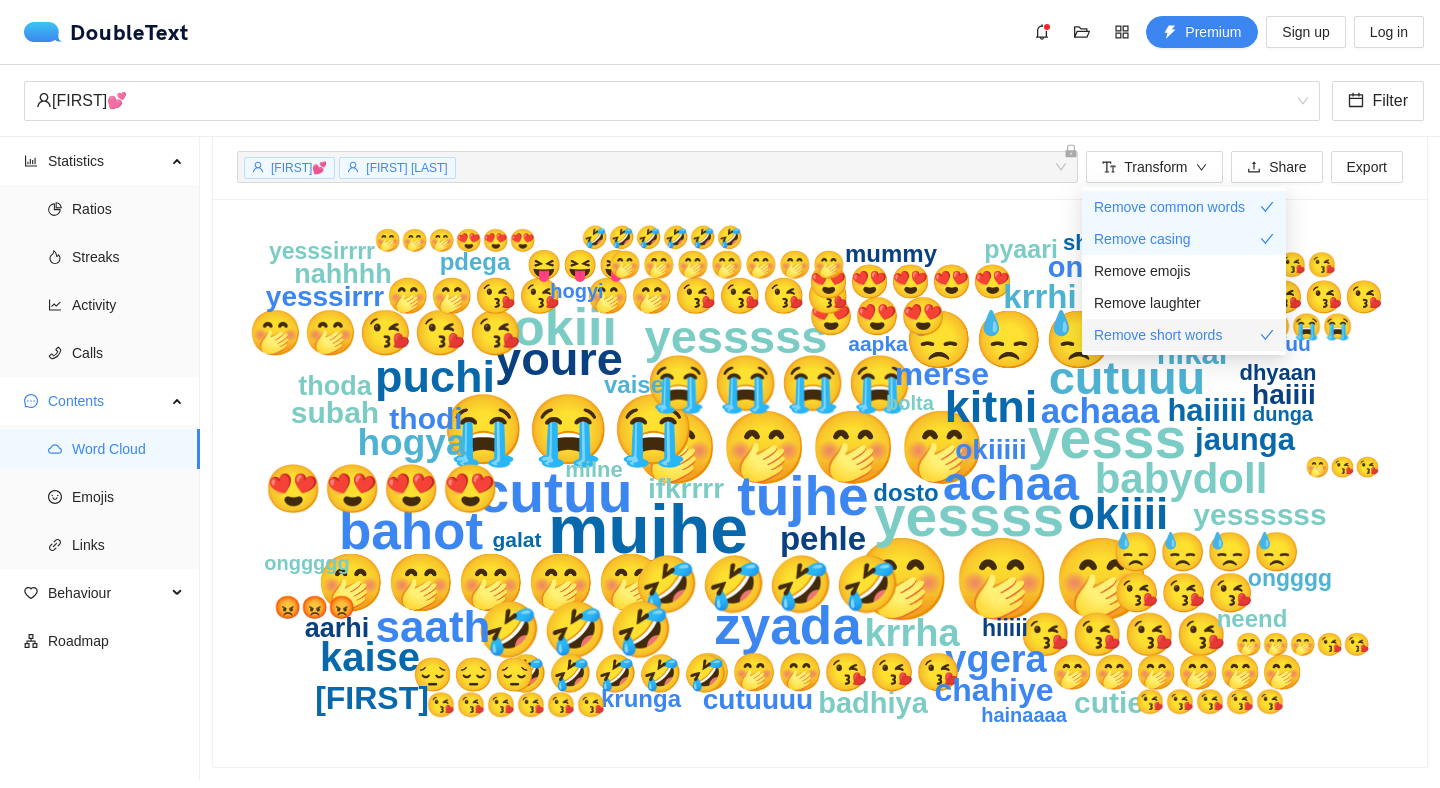 click on "Remove short words" at bounding box center [1184, 335] 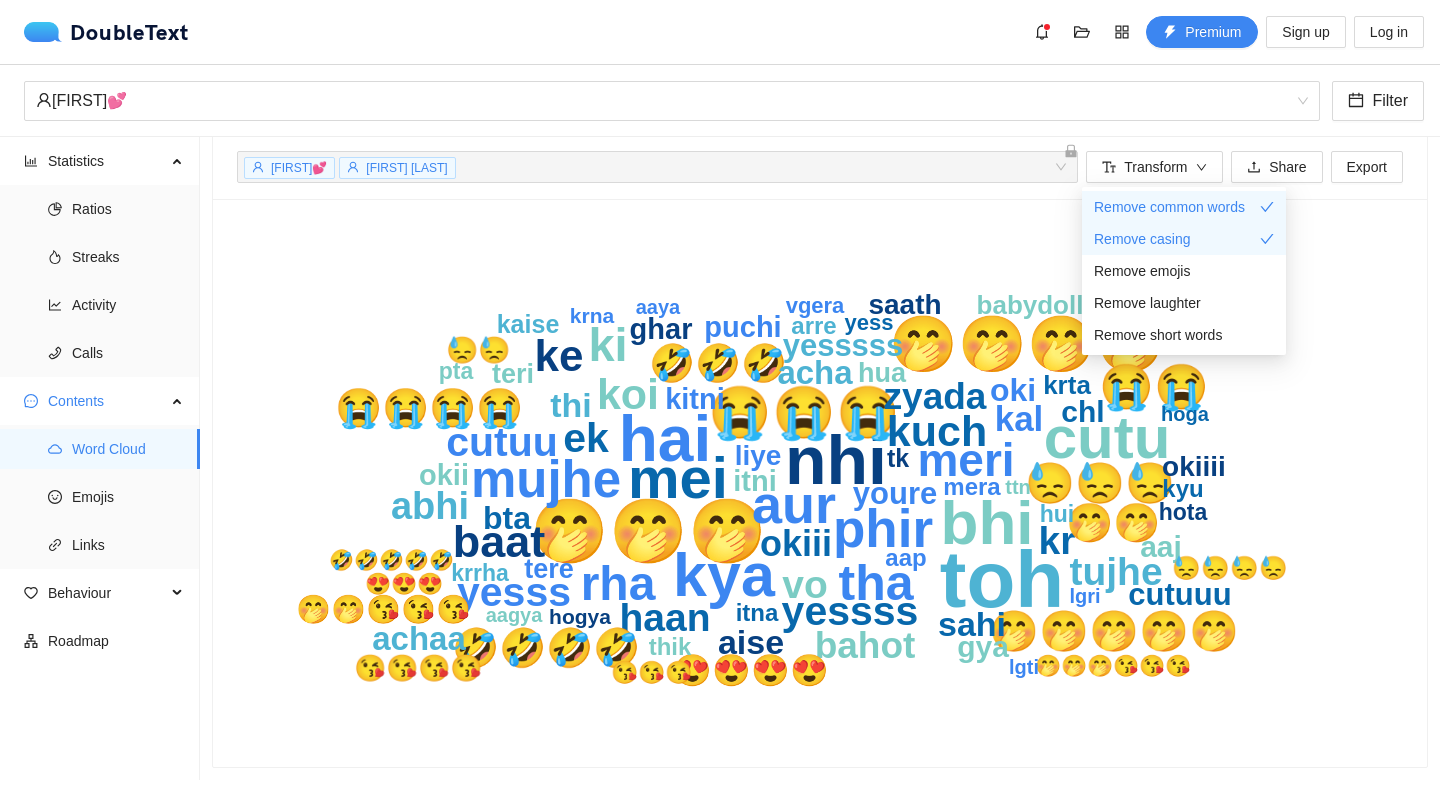 click on "[FIRST]💕's share [NUMBER] ... Transform Share Export" at bounding box center [820, 167] 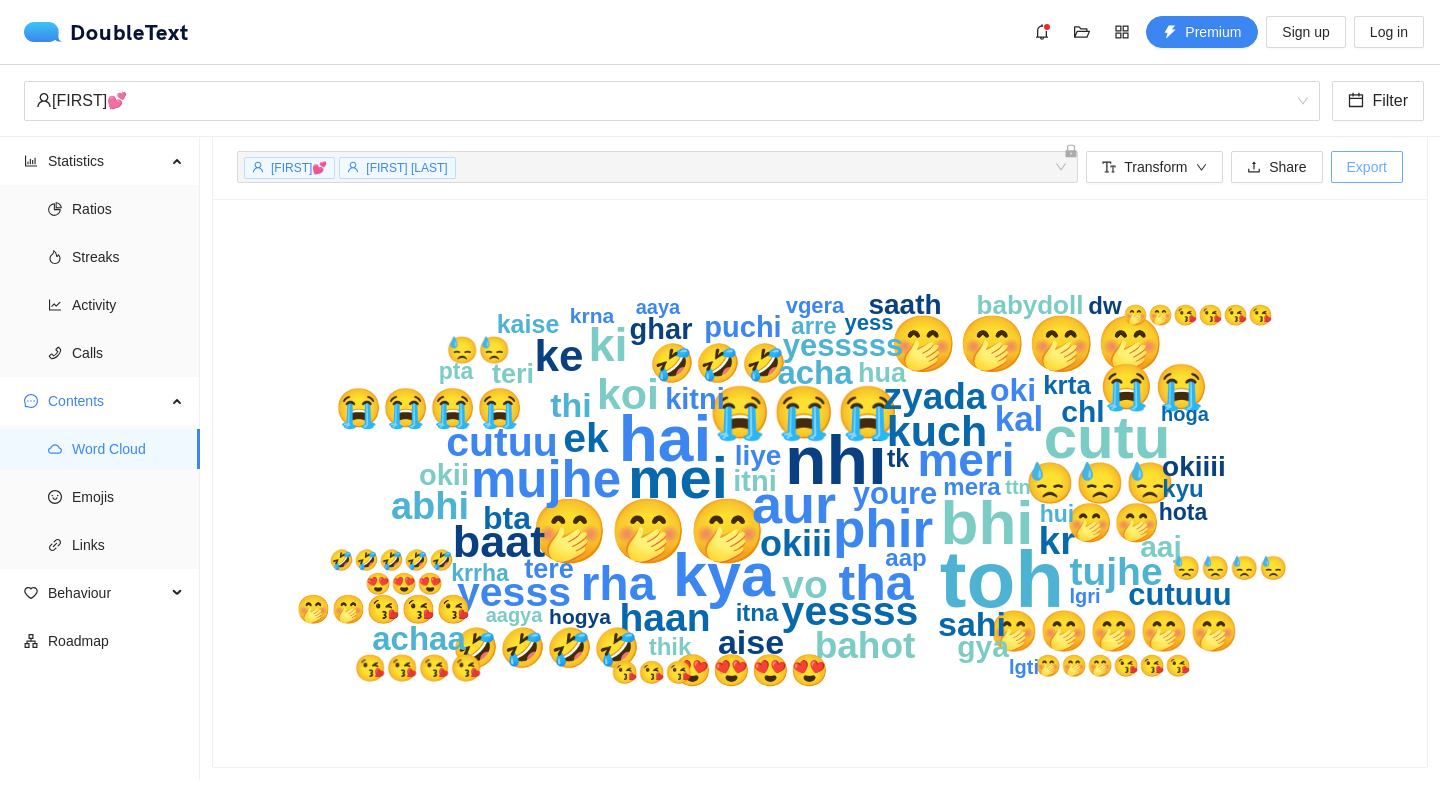 click on "Export" at bounding box center (1367, 167) 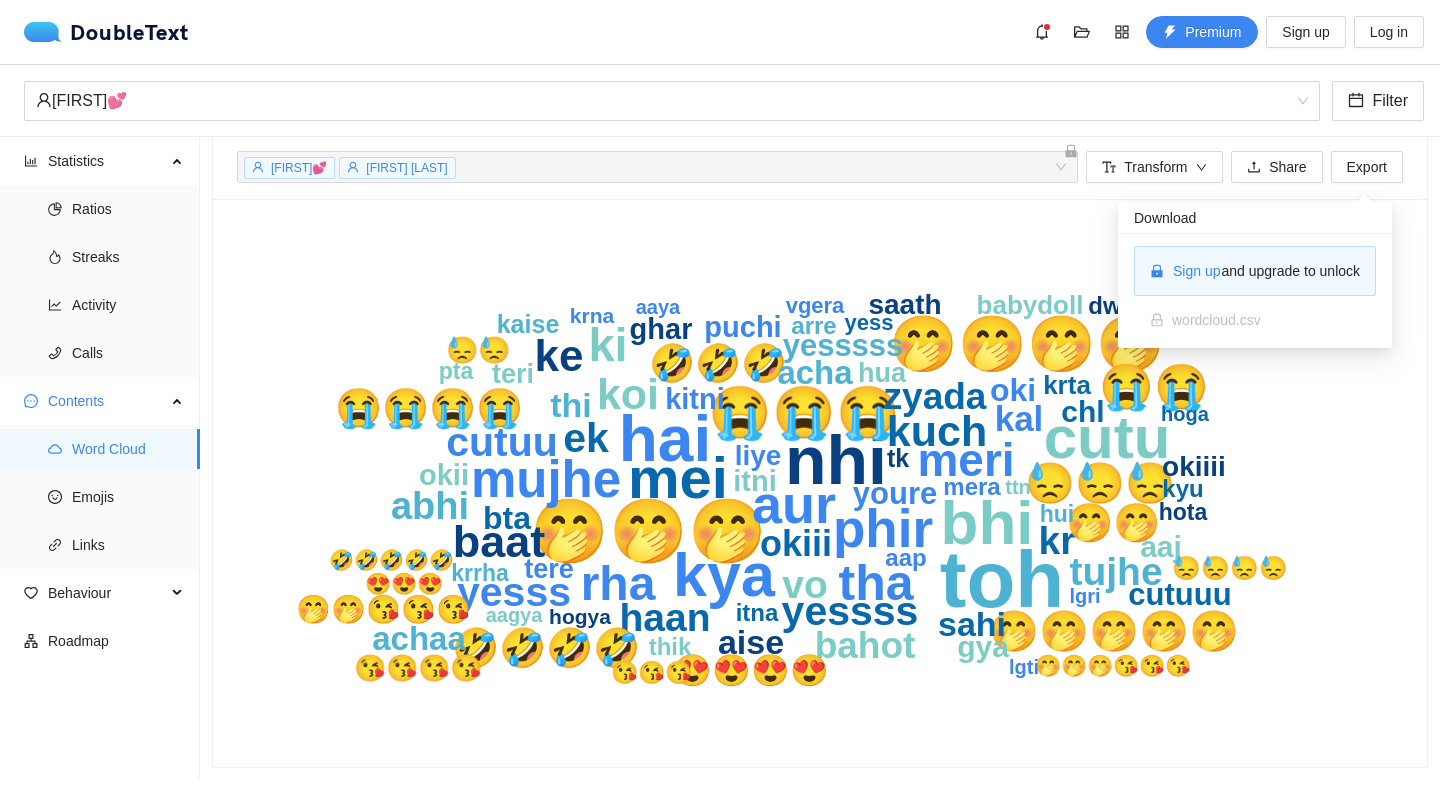 click on "[FIRST]💕 Filter" at bounding box center (720, 101) 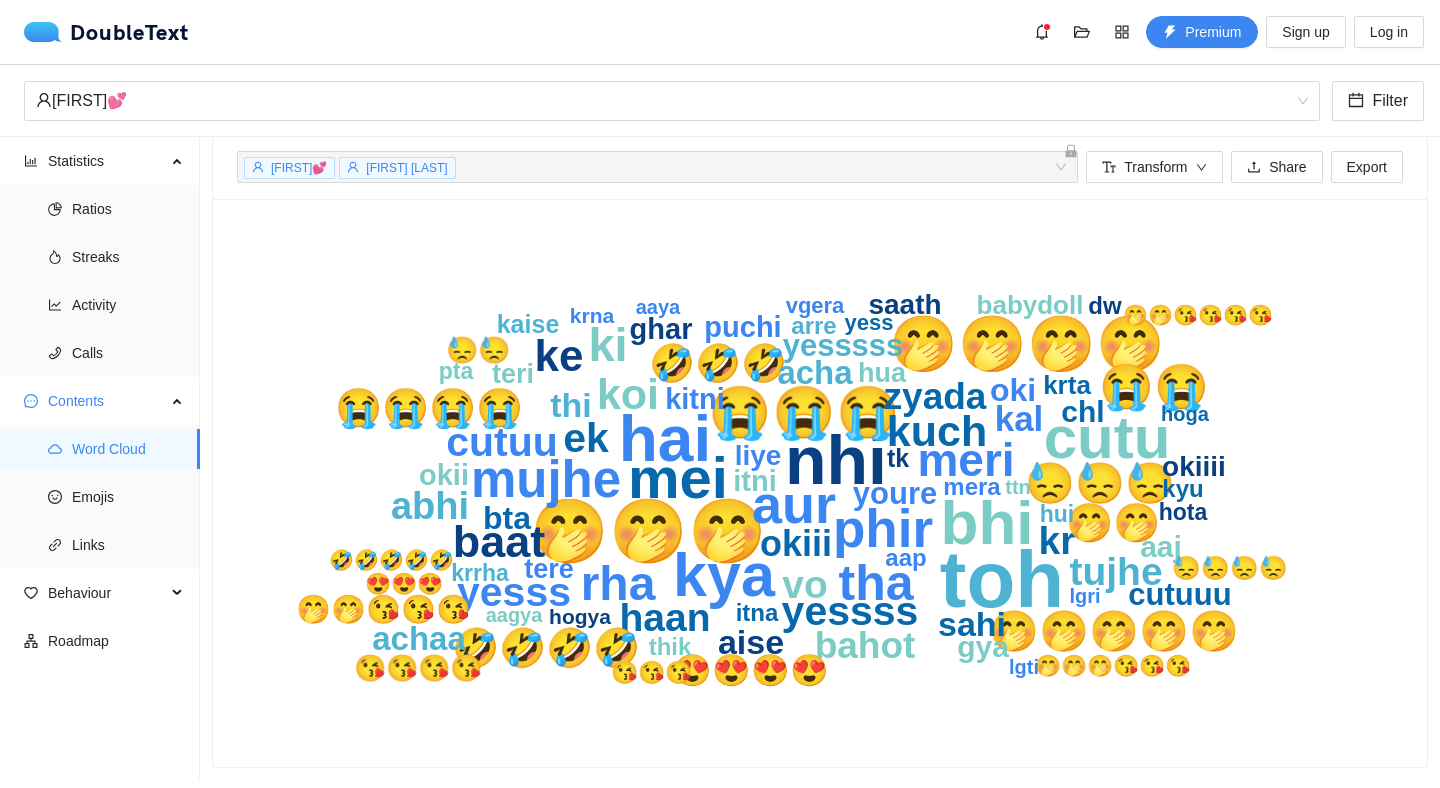 click on "[FIRST]💕's share [NUMBER] ... Transform Share Export" at bounding box center [820, 167] 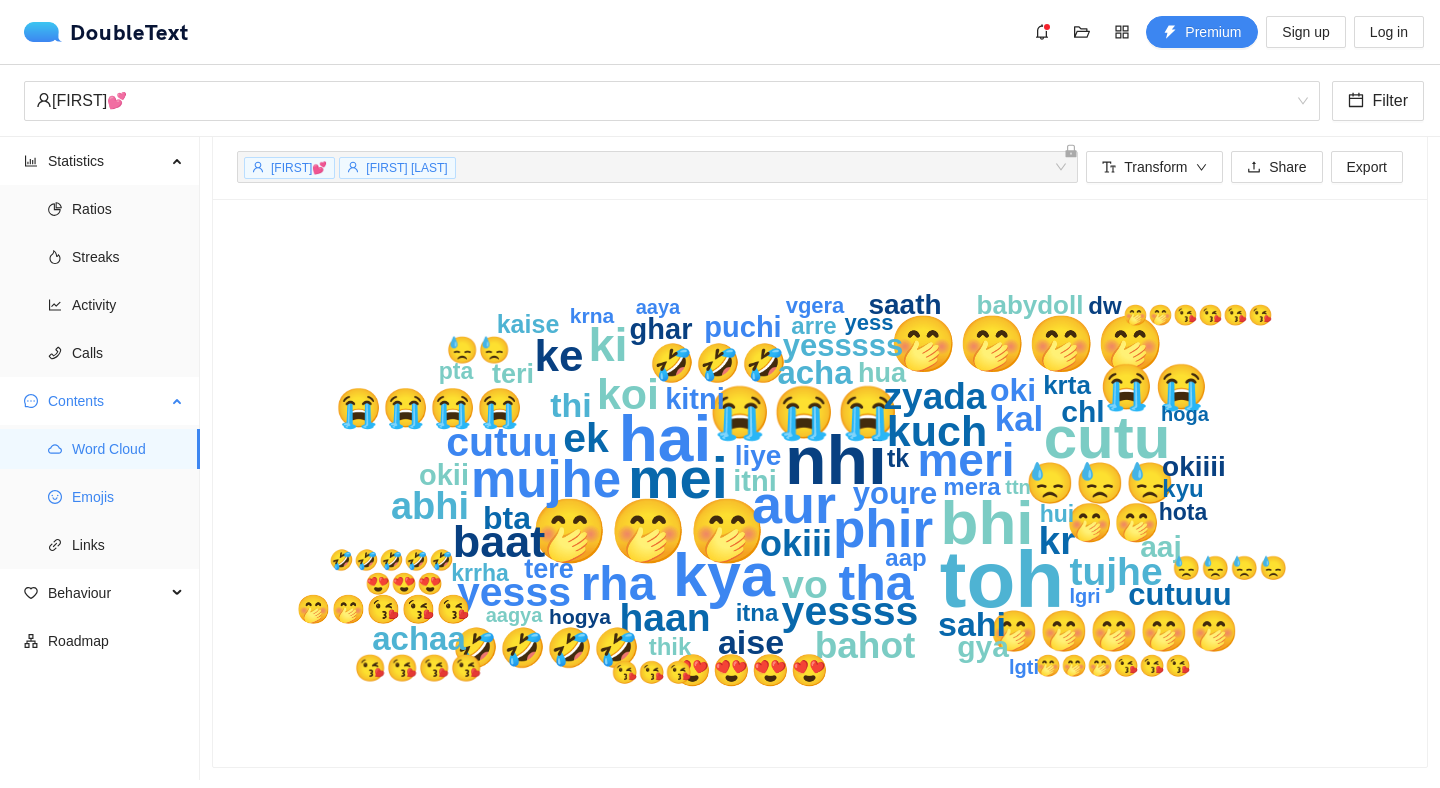 click on "Emojis" at bounding box center [128, 497] 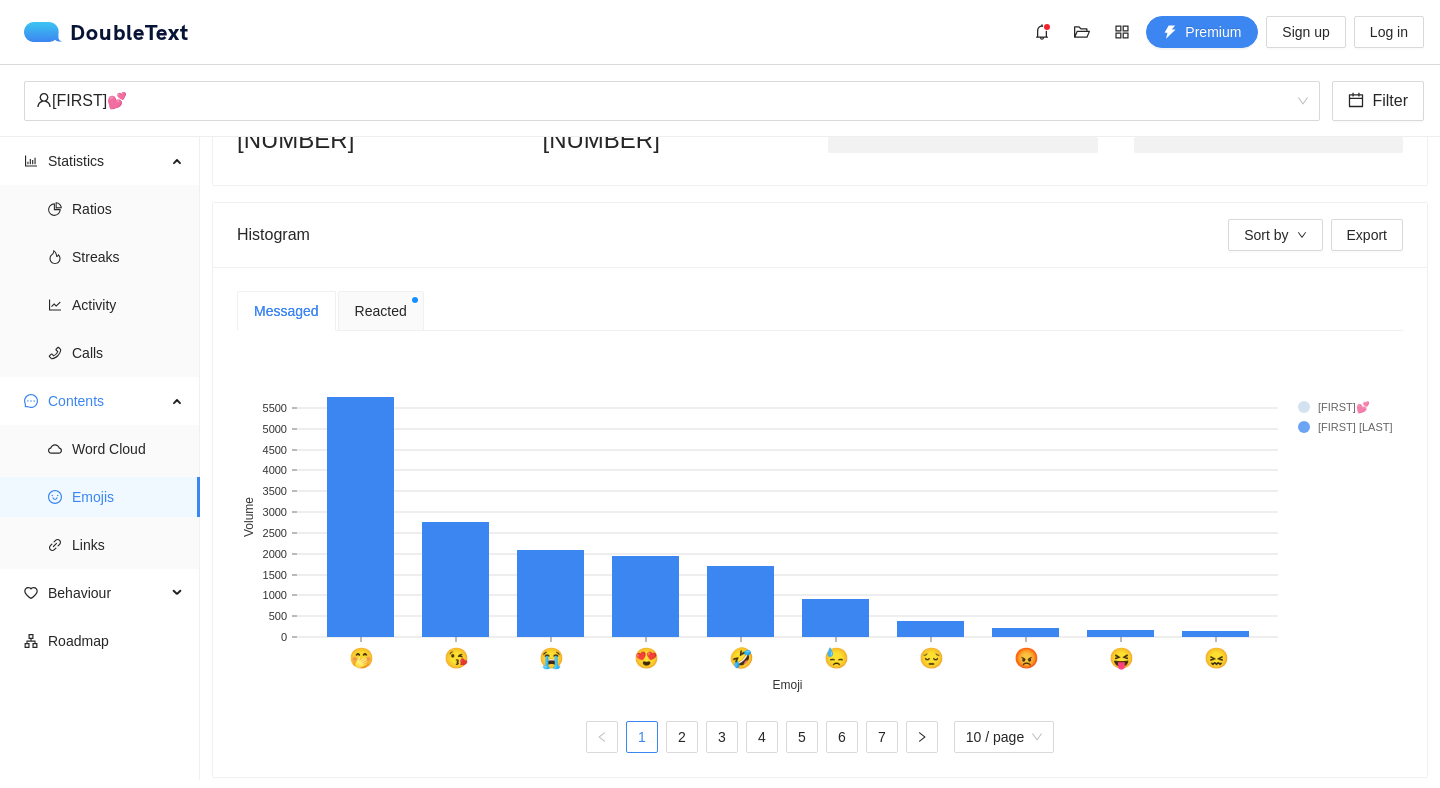 scroll, scrollTop: 323, scrollLeft: 0, axis: vertical 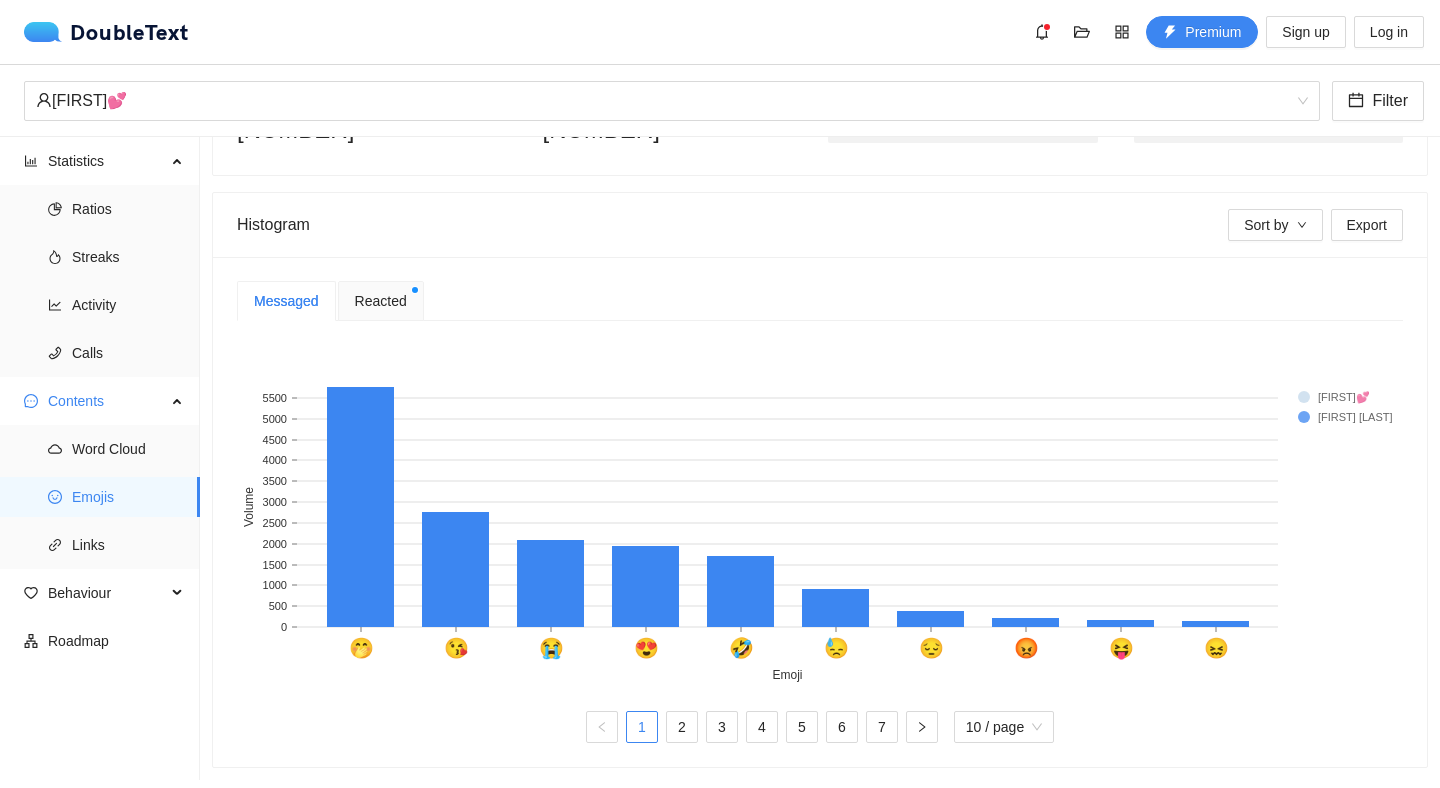 click on "Reacted" at bounding box center [381, 301] 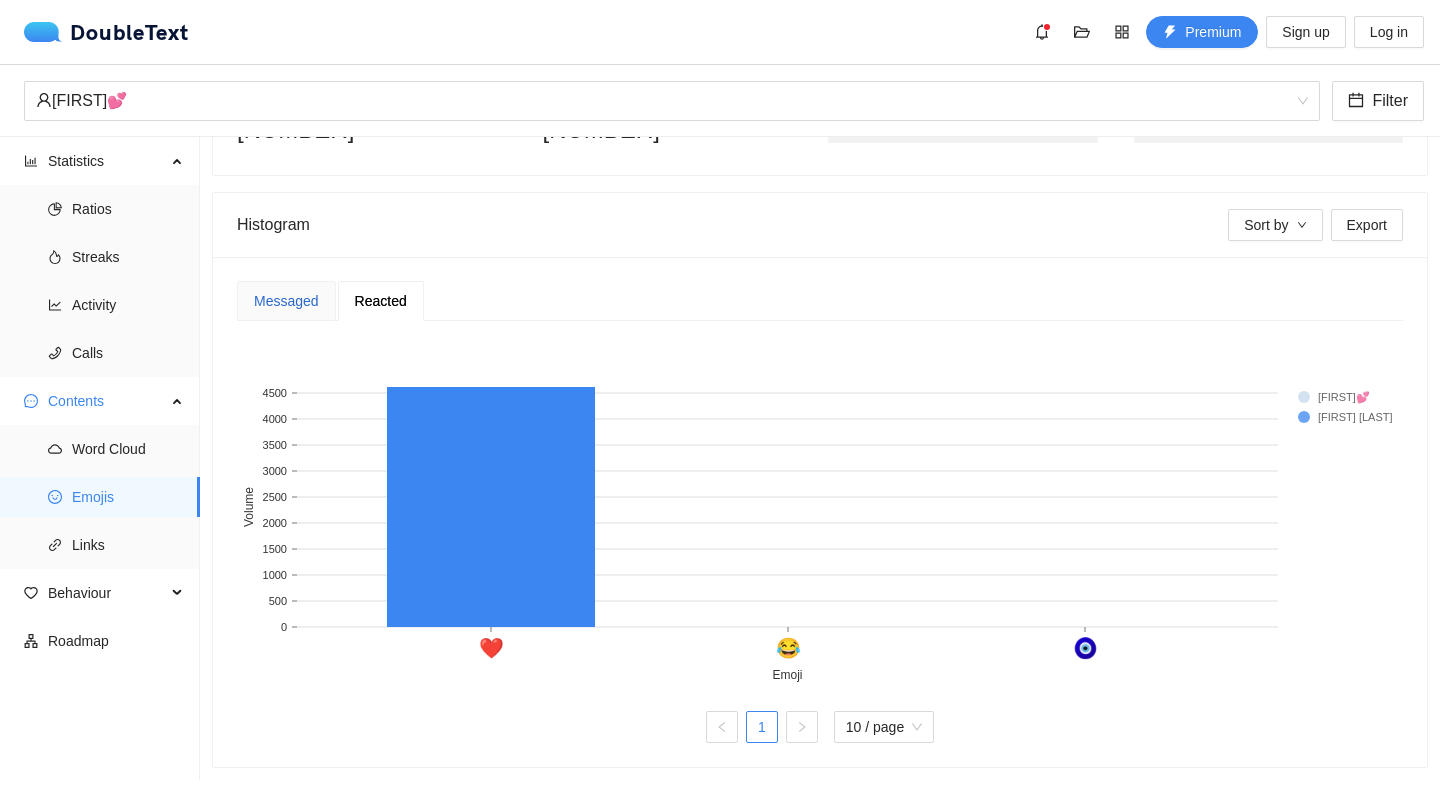 click on "Messaged" at bounding box center (286, 301) 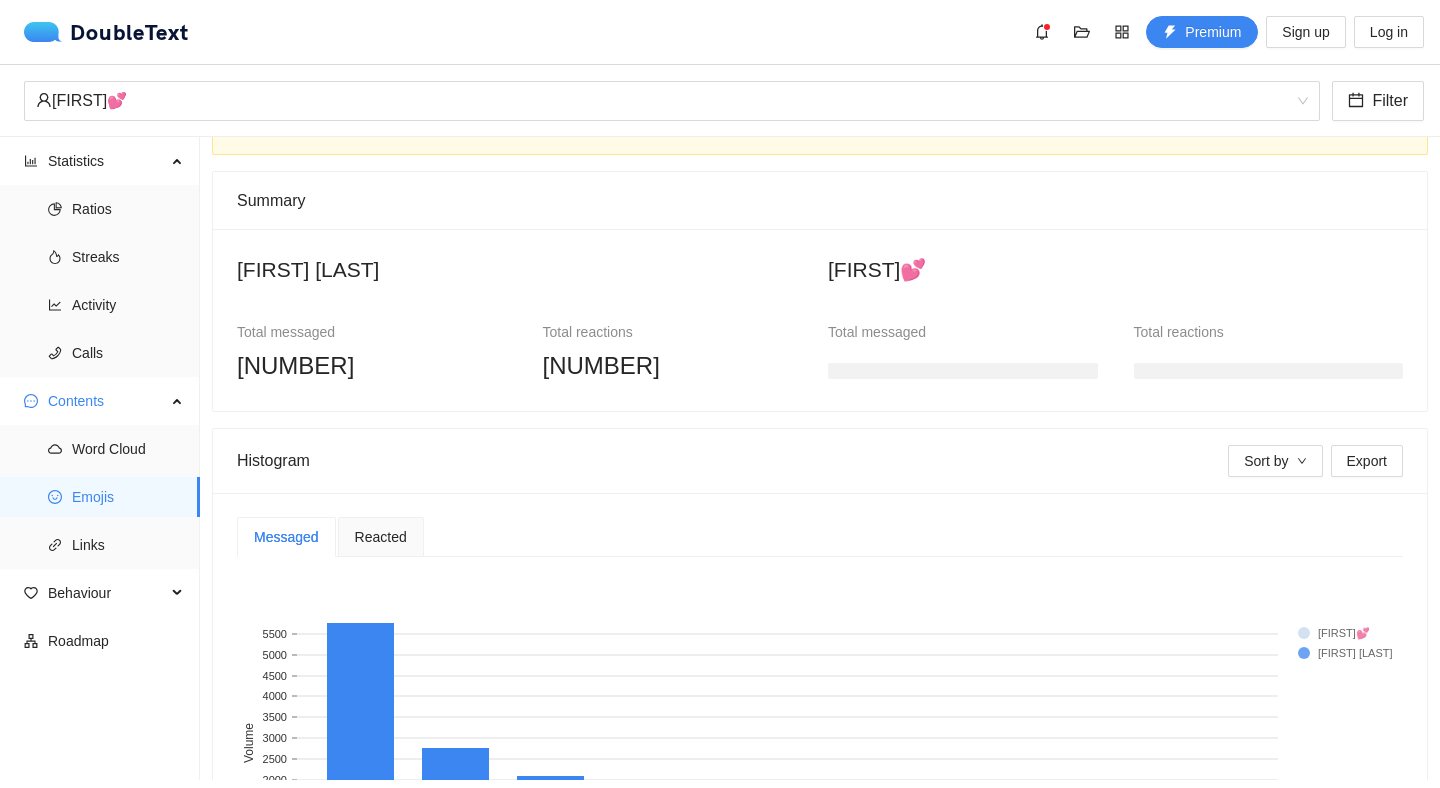 scroll, scrollTop: 71, scrollLeft: 0, axis: vertical 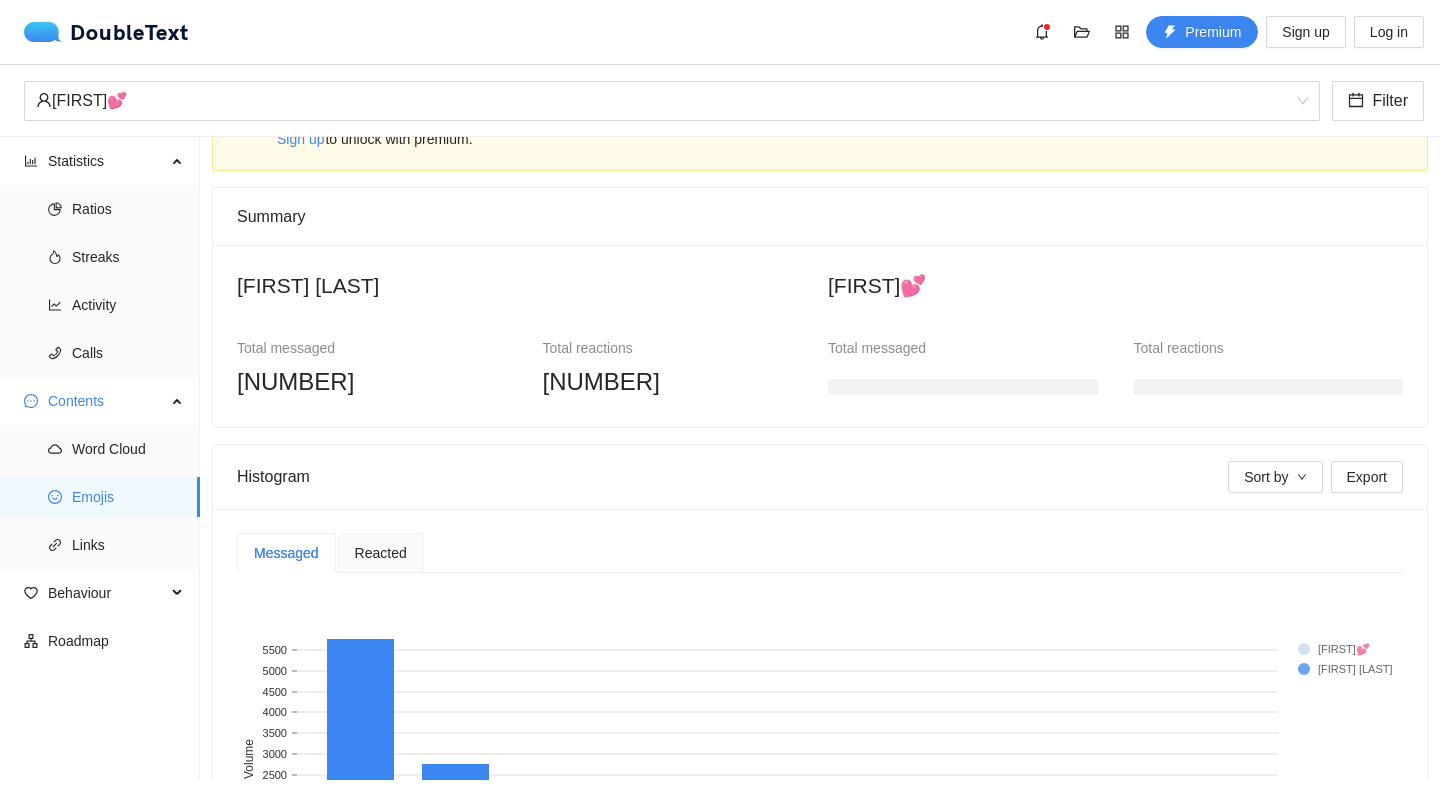 click on "Total messaged" at bounding box center (963, 348) 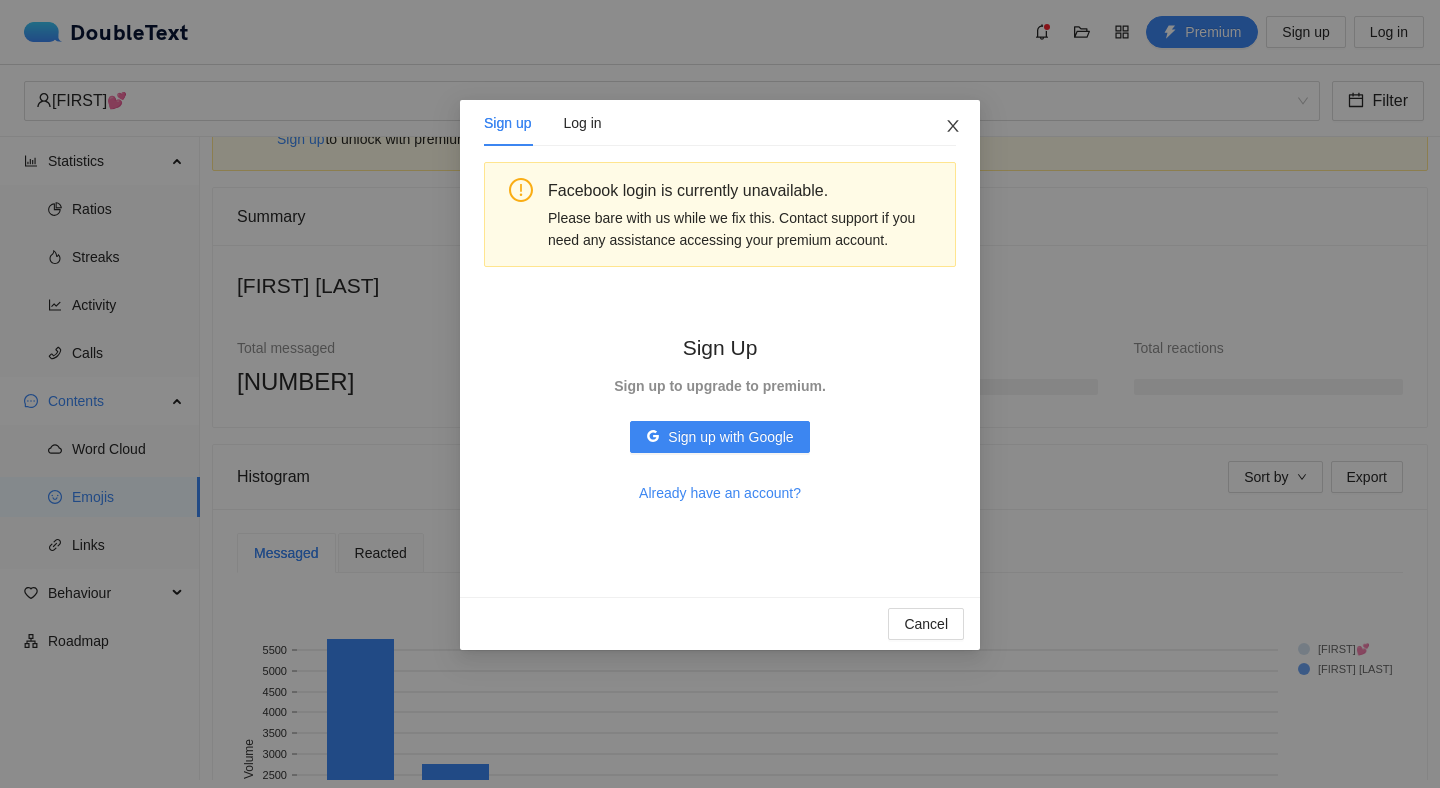 click 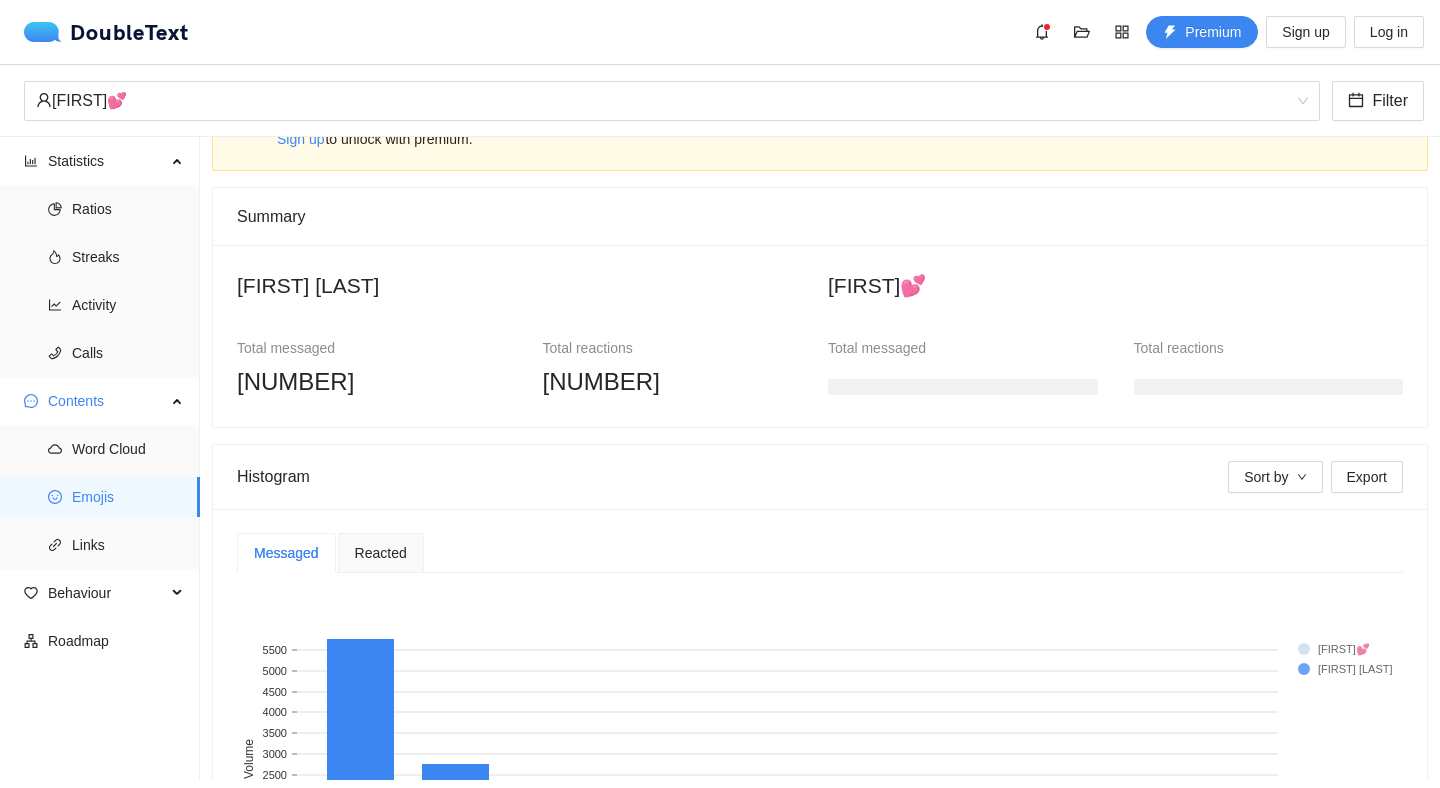 scroll, scrollTop: 323, scrollLeft: 0, axis: vertical 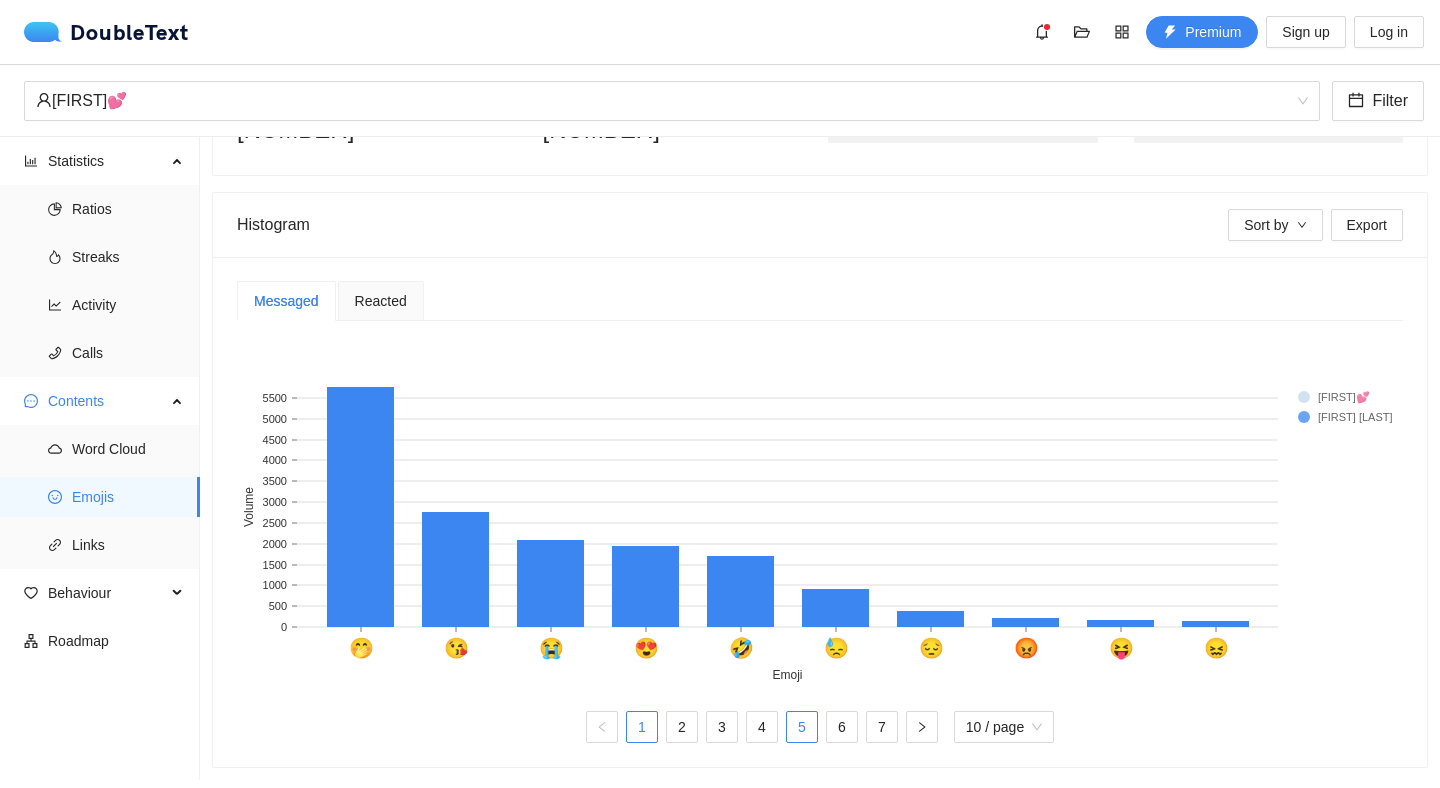 click on "5" at bounding box center (802, 727) 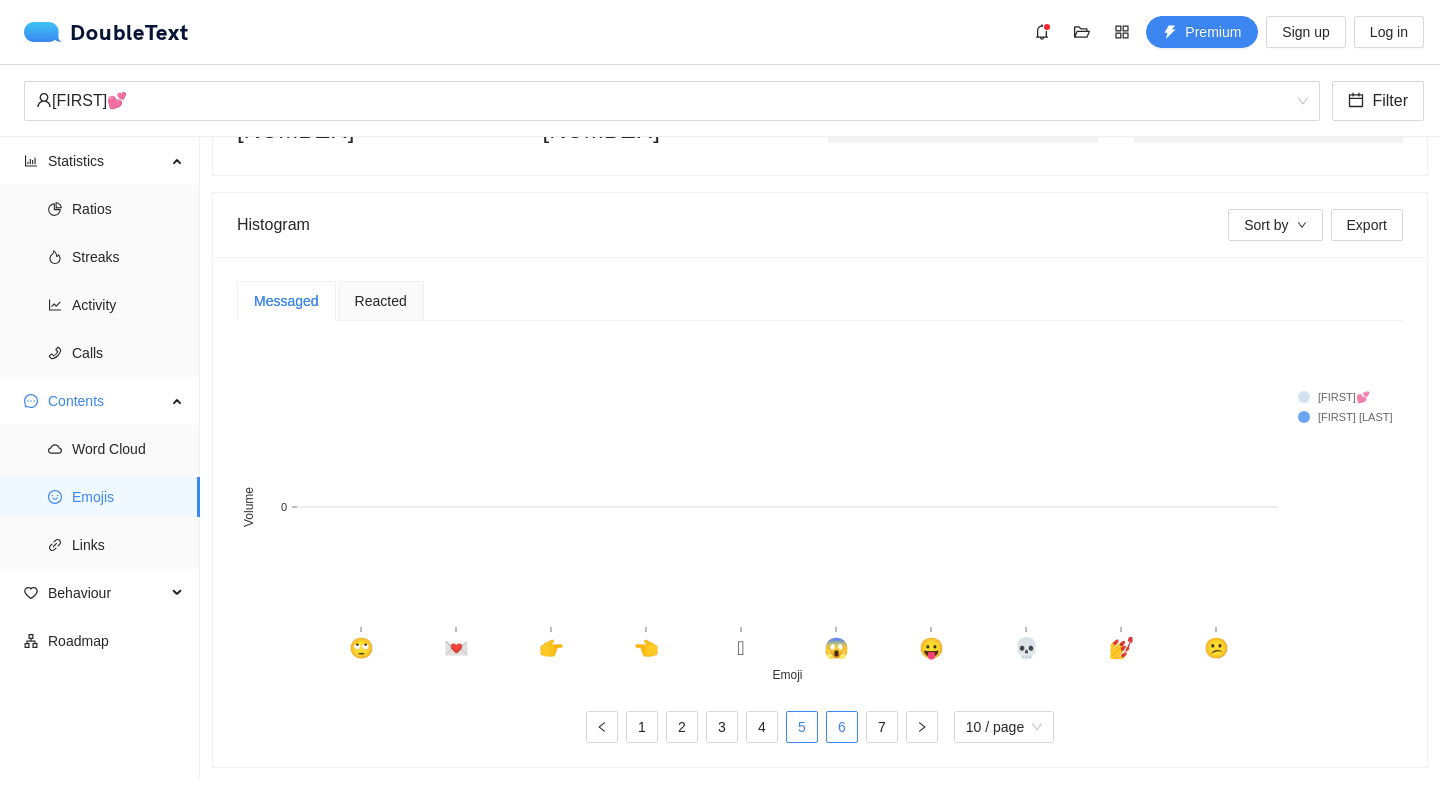 click on "6" at bounding box center (842, 727) 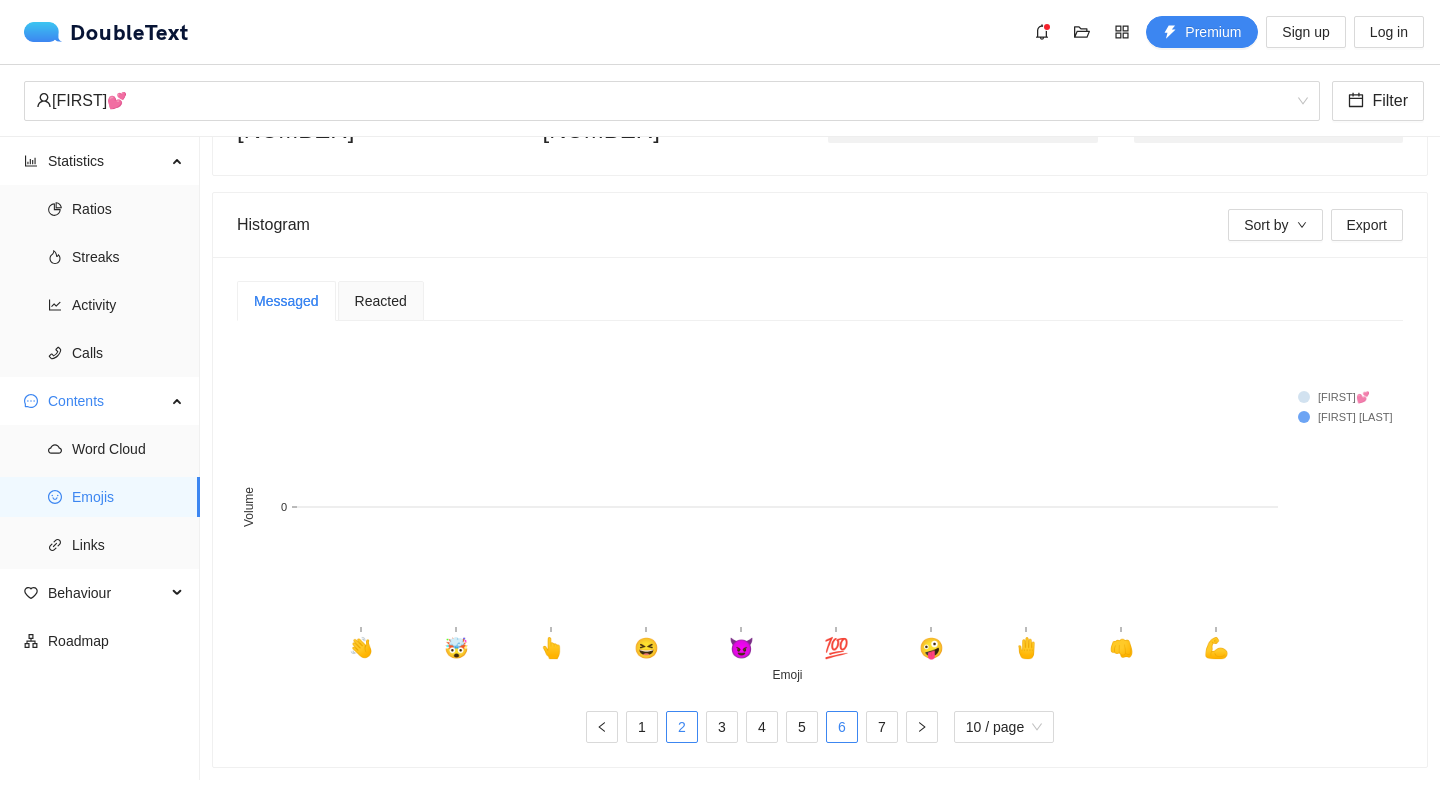 click on "2" at bounding box center [682, 727] 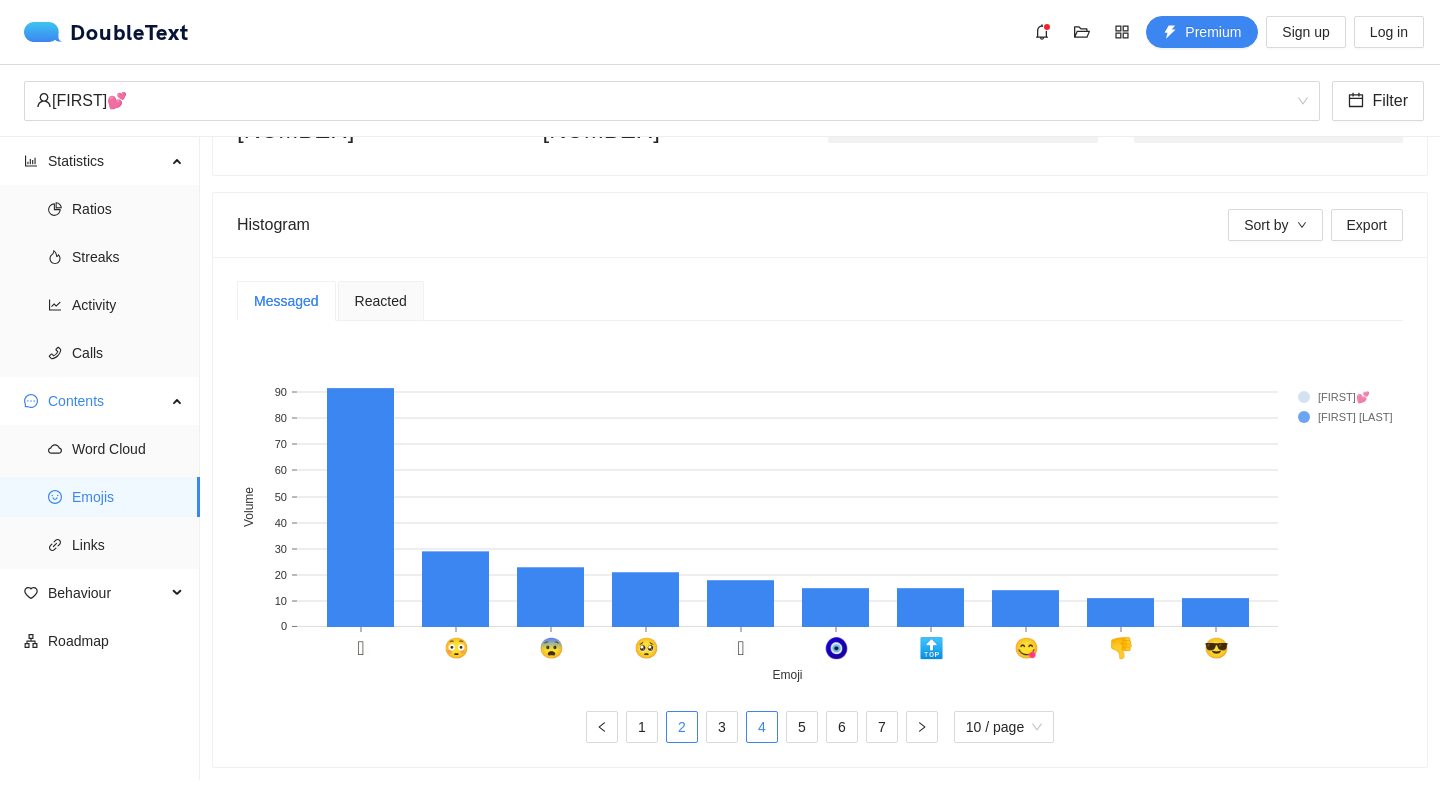 click on "4" at bounding box center [762, 727] 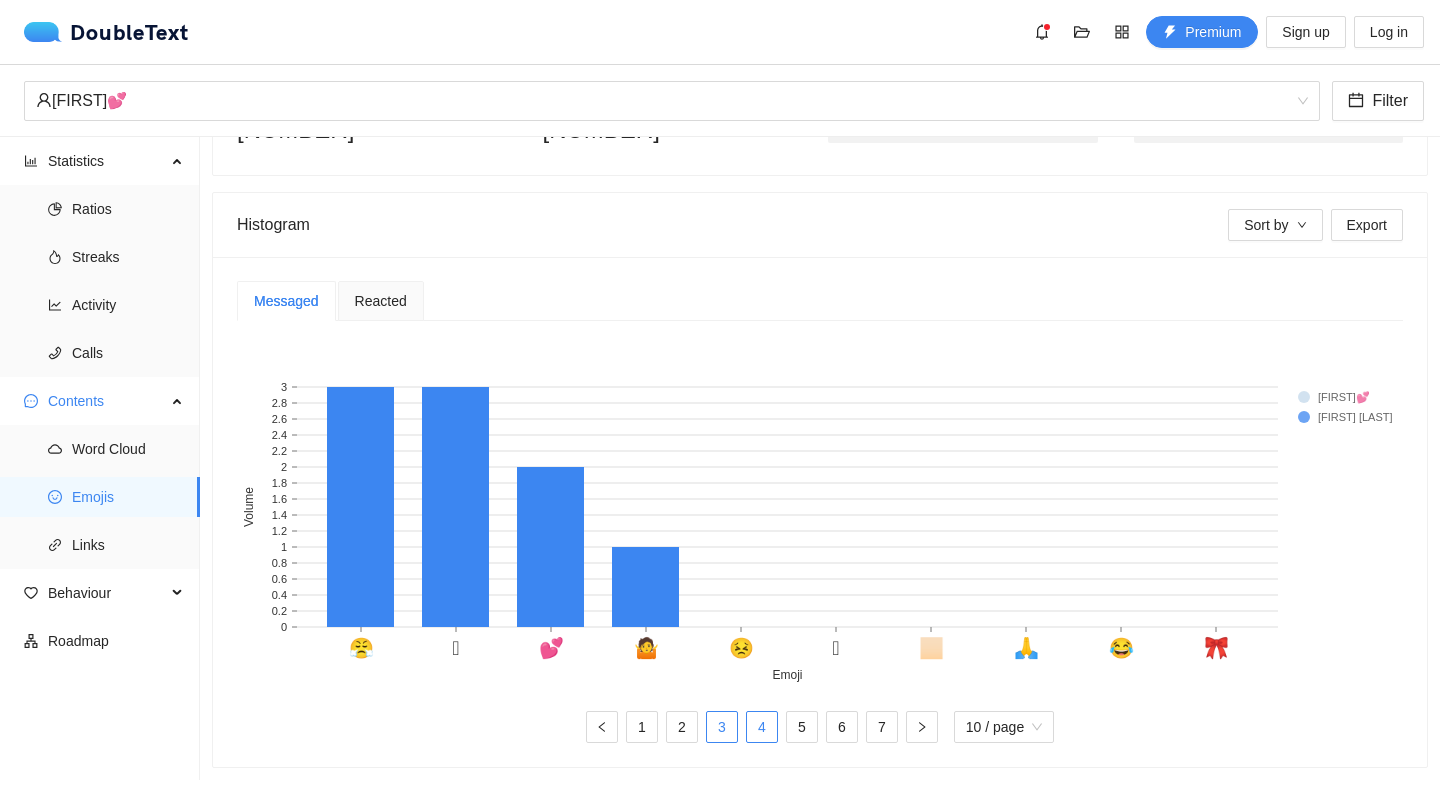 click on "3" at bounding box center (722, 727) 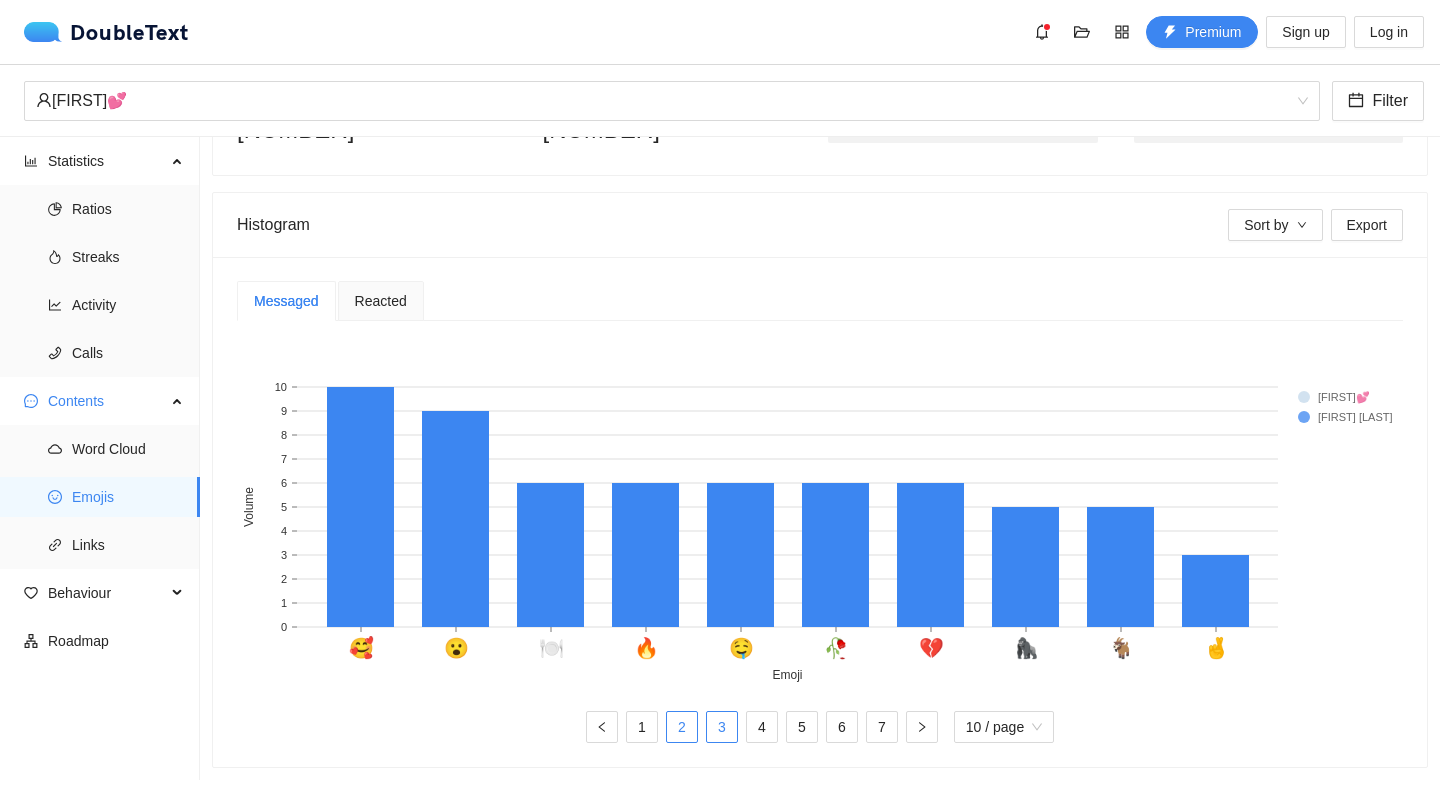 click on "2" at bounding box center [682, 727] 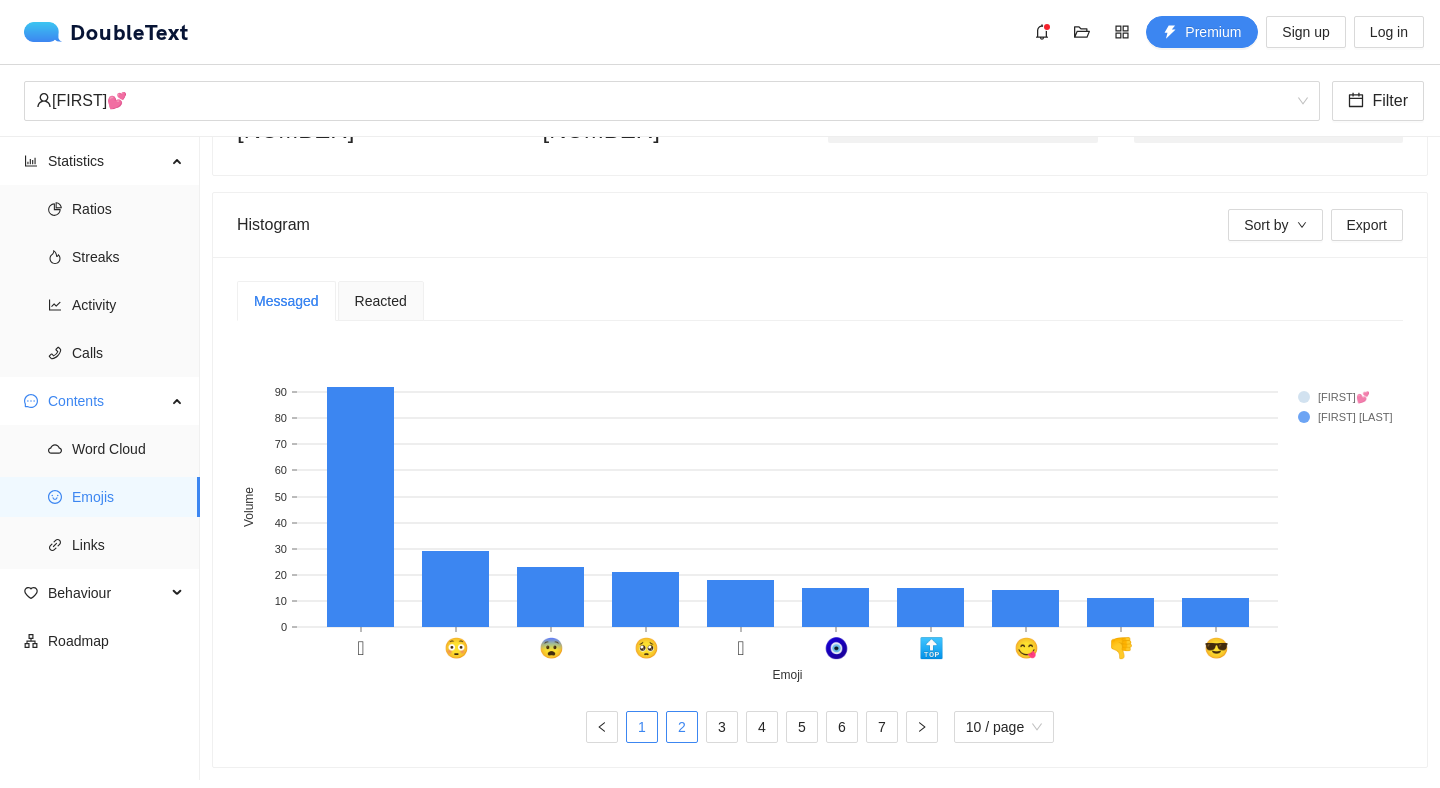 click on "1" at bounding box center (642, 727) 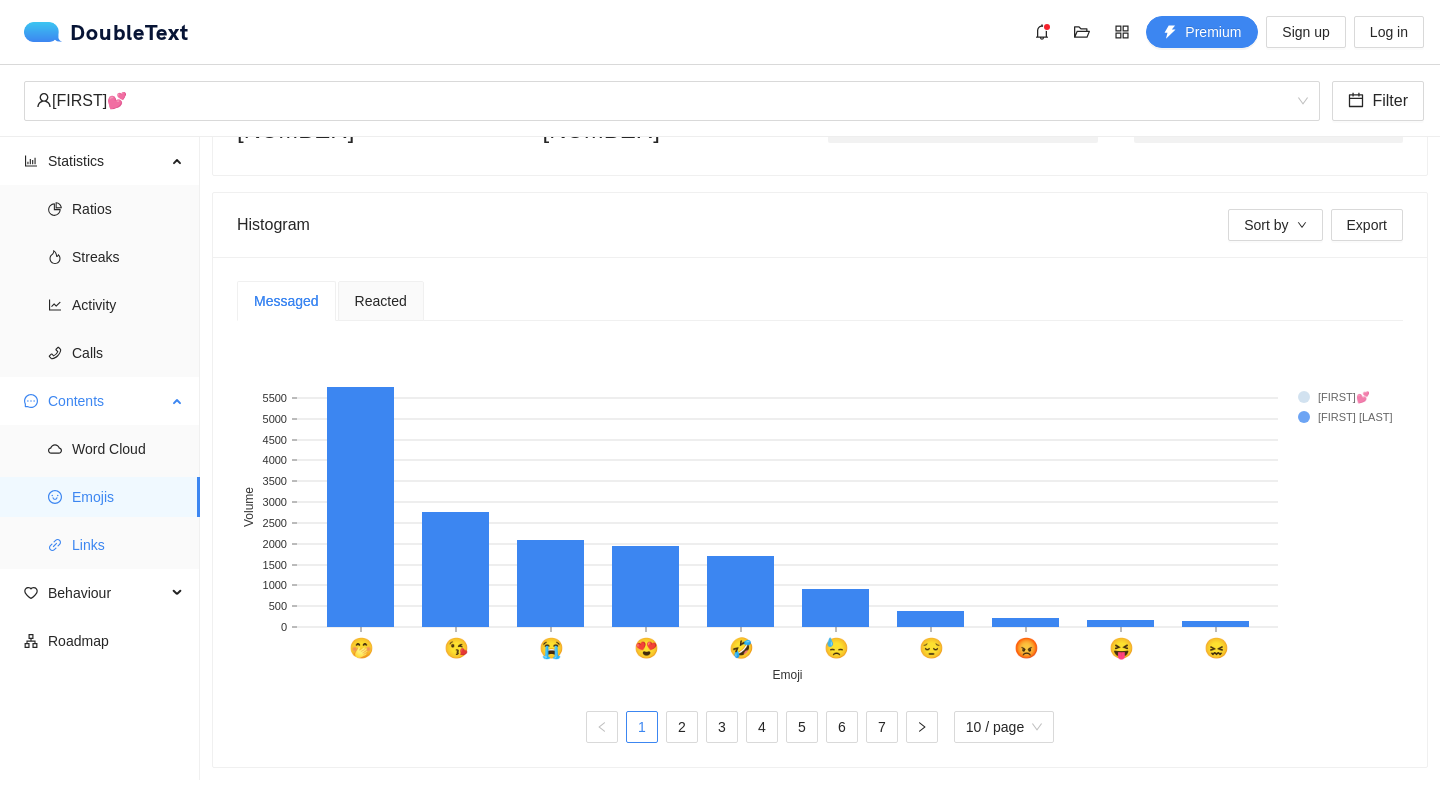 click on "Links" at bounding box center (128, 545) 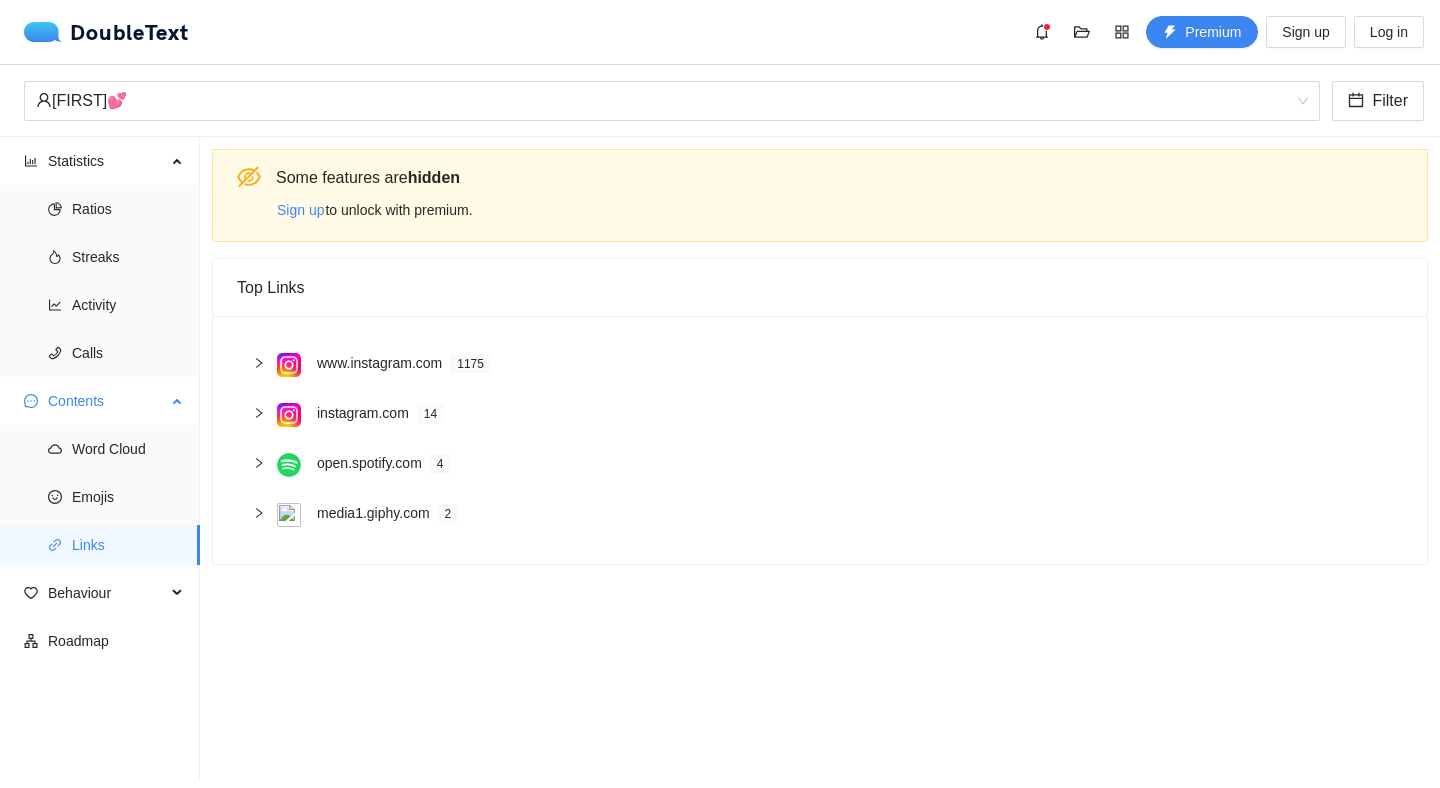 scroll, scrollTop: 0, scrollLeft: 0, axis: both 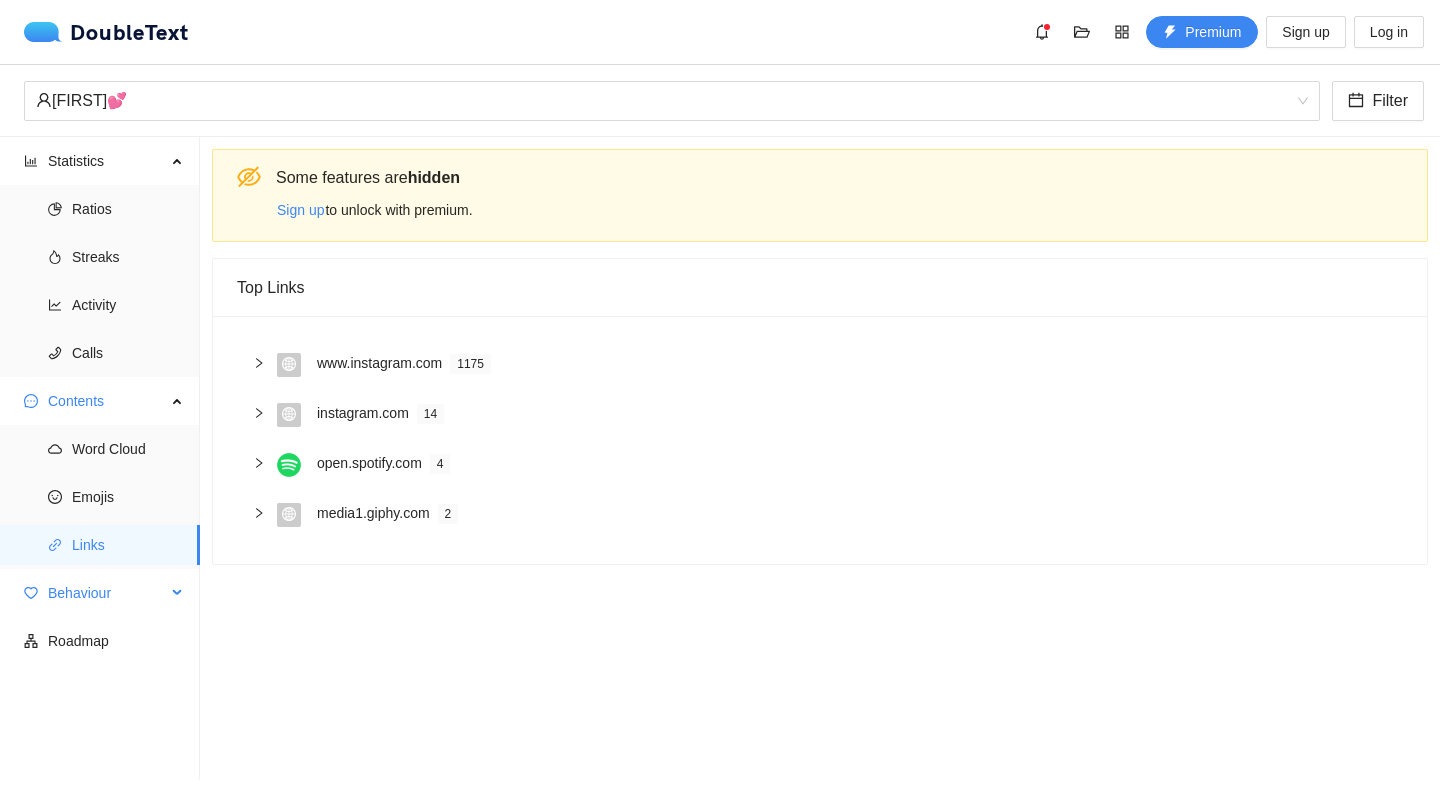 click on "Behaviour" at bounding box center (107, 593) 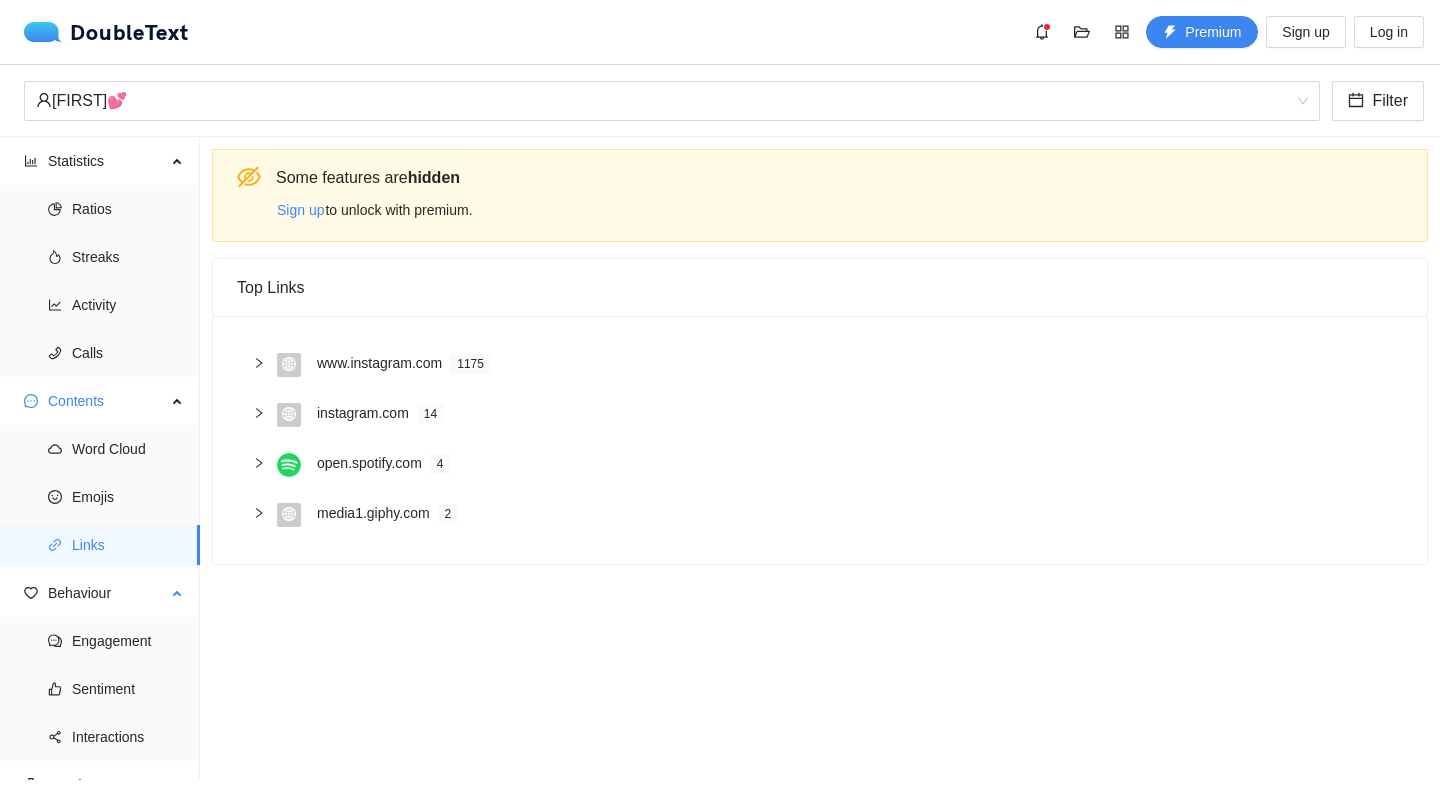 click on "Engagement Sentiment Interactions" at bounding box center (99, 689) 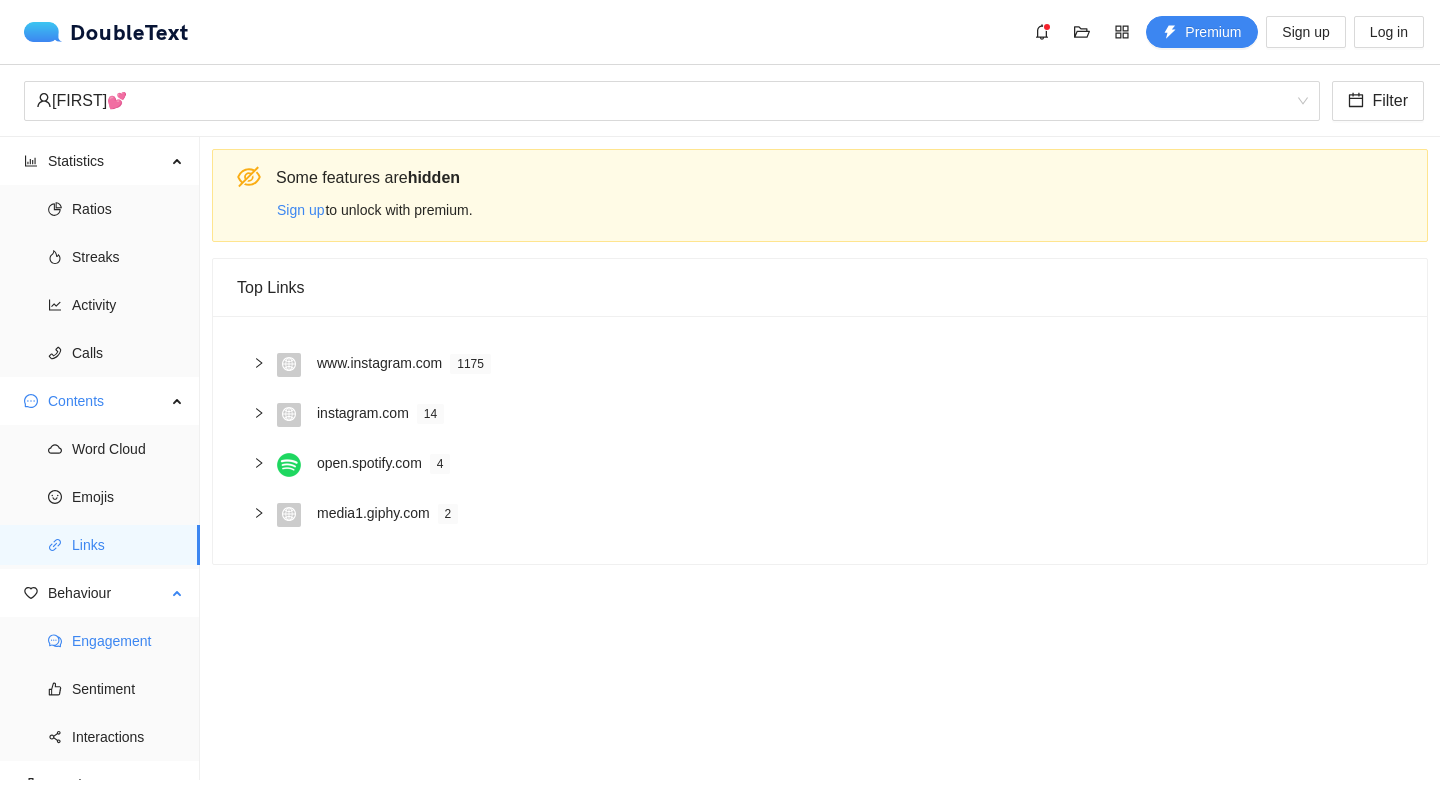click on "Engagement" at bounding box center [128, 641] 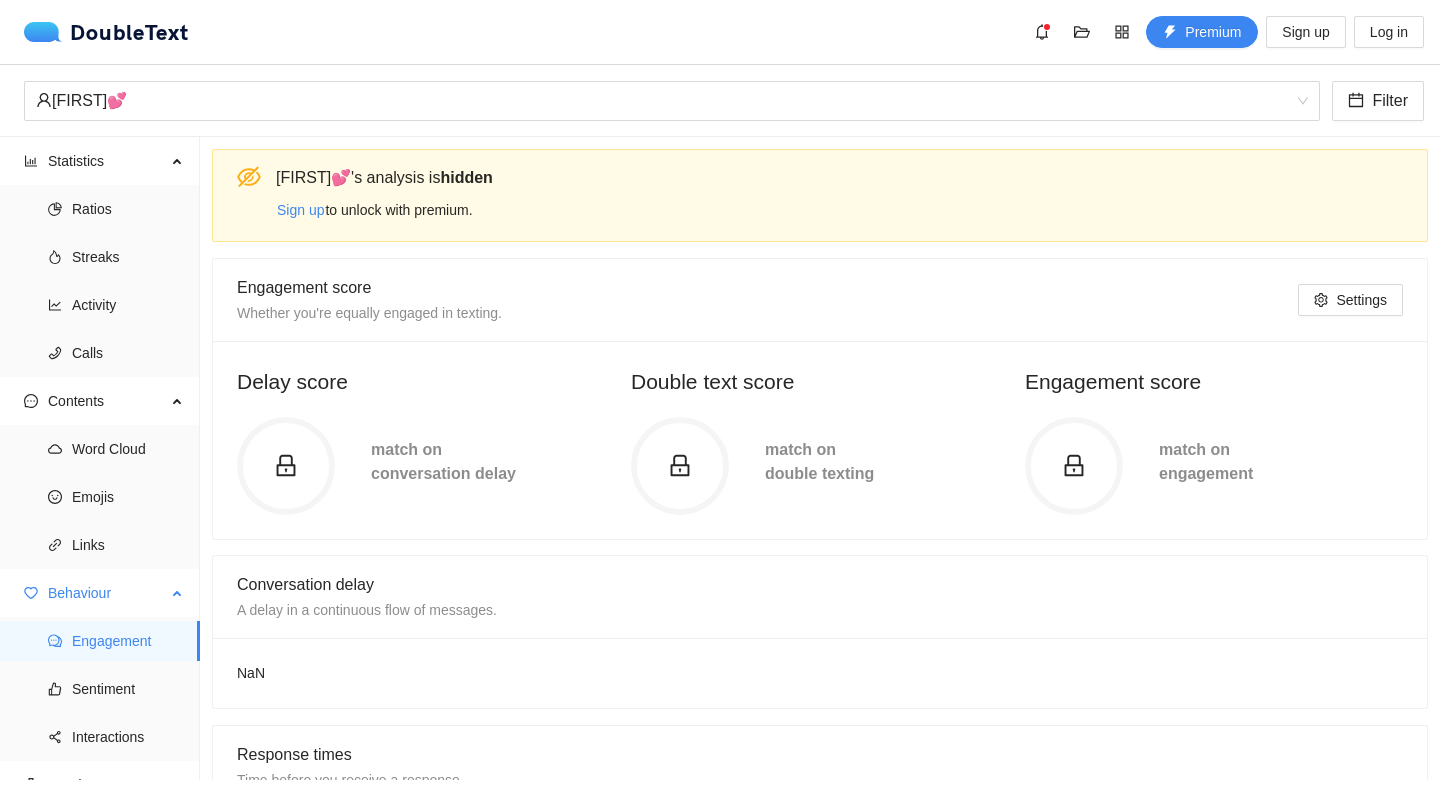 scroll, scrollTop: 25, scrollLeft: 0, axis: vertical 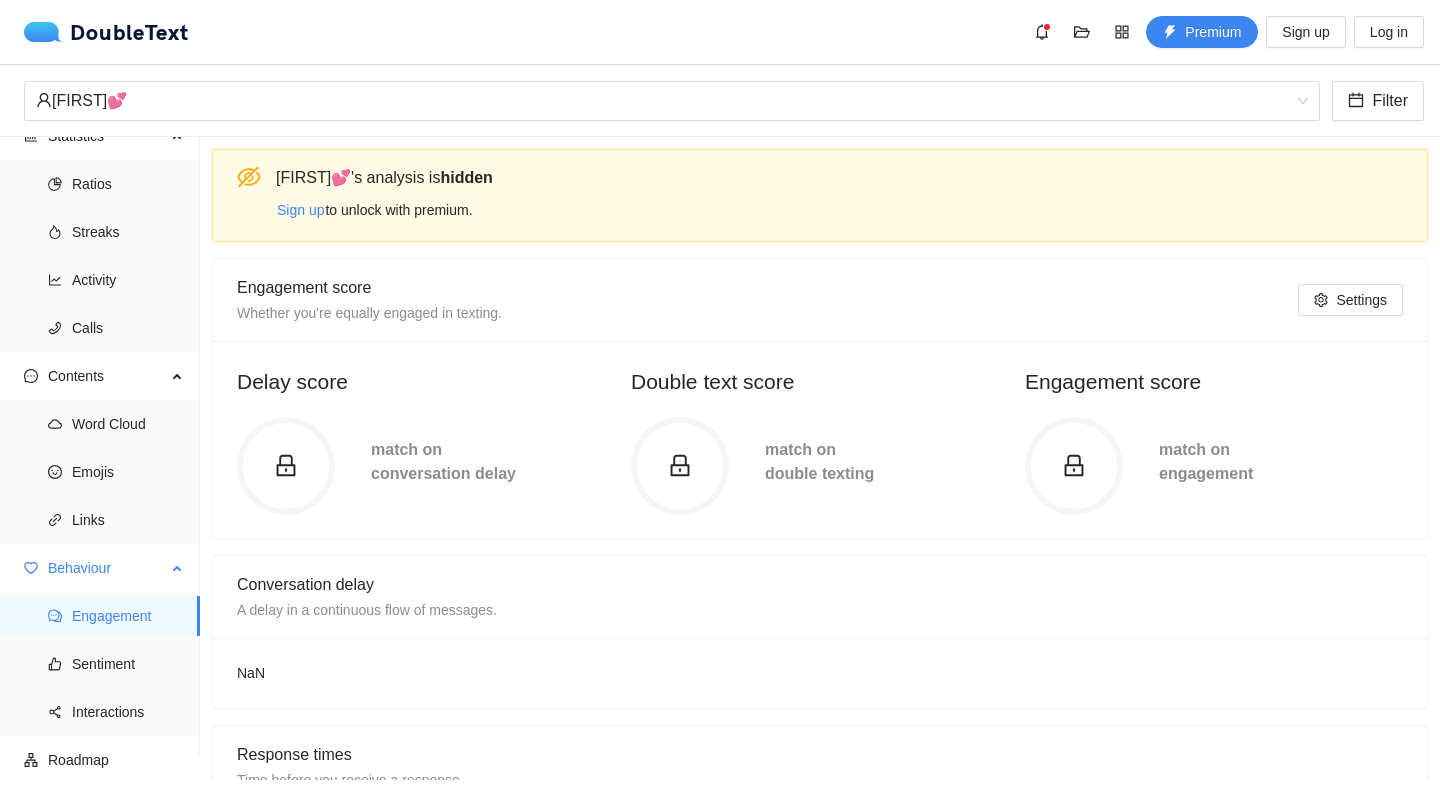 click on "Engagement Sentiment Interactions" at bounding box center [99, 664] 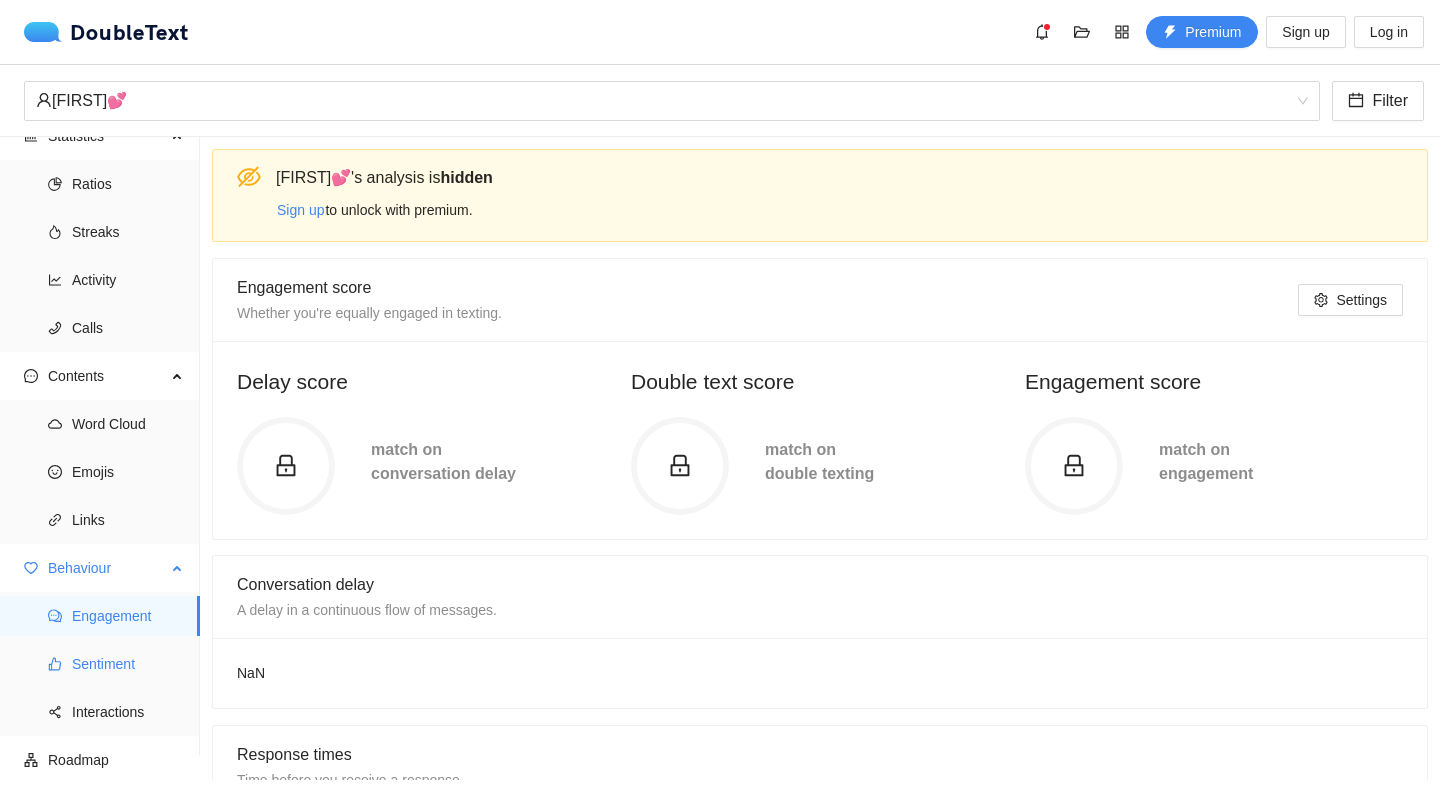 click on "Sentiment" at bounding box center [128, 664] 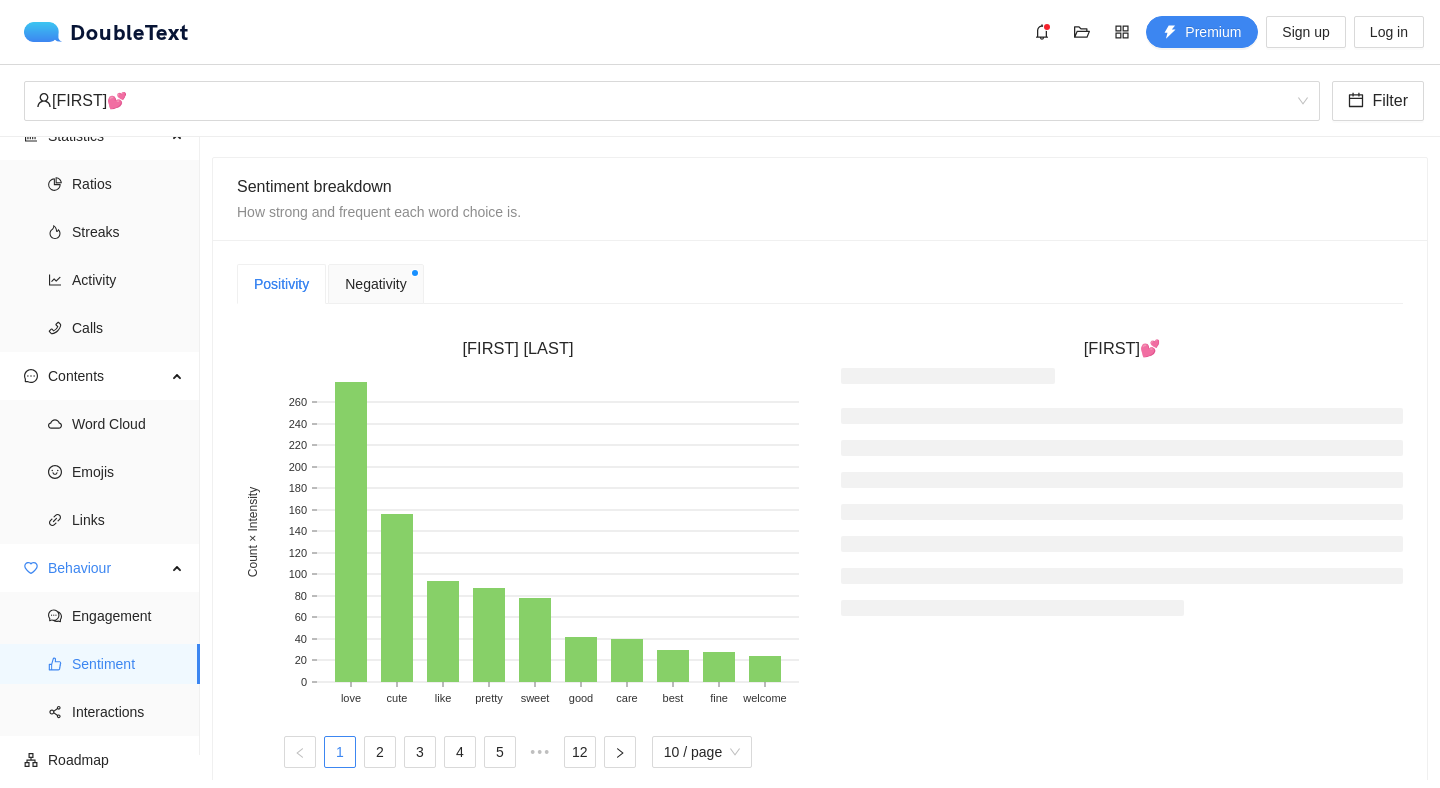 scroll, scrollTop: 410, scrollLeft: 0, axis: vertical 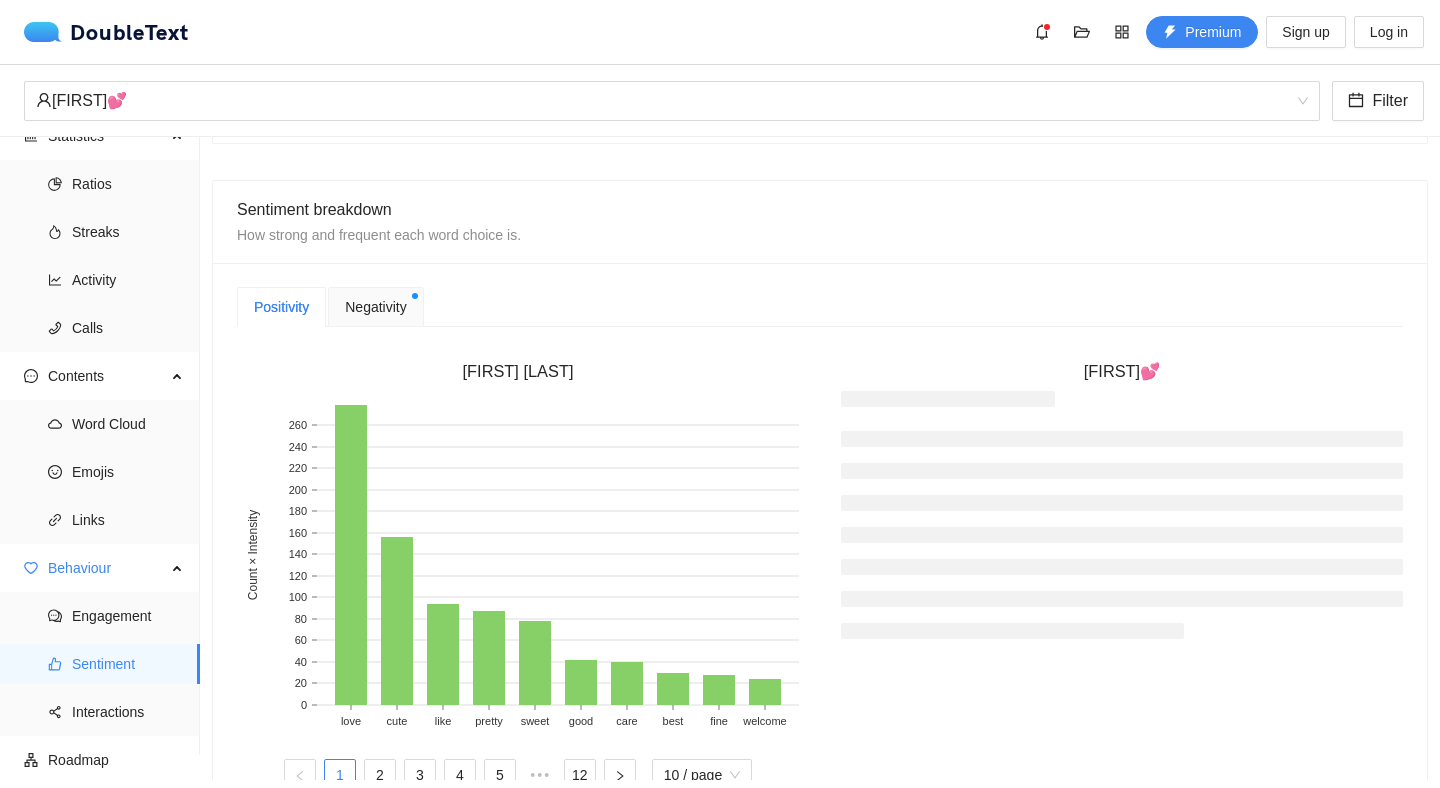 click on "Negativity" at bounding box center (375, 307) 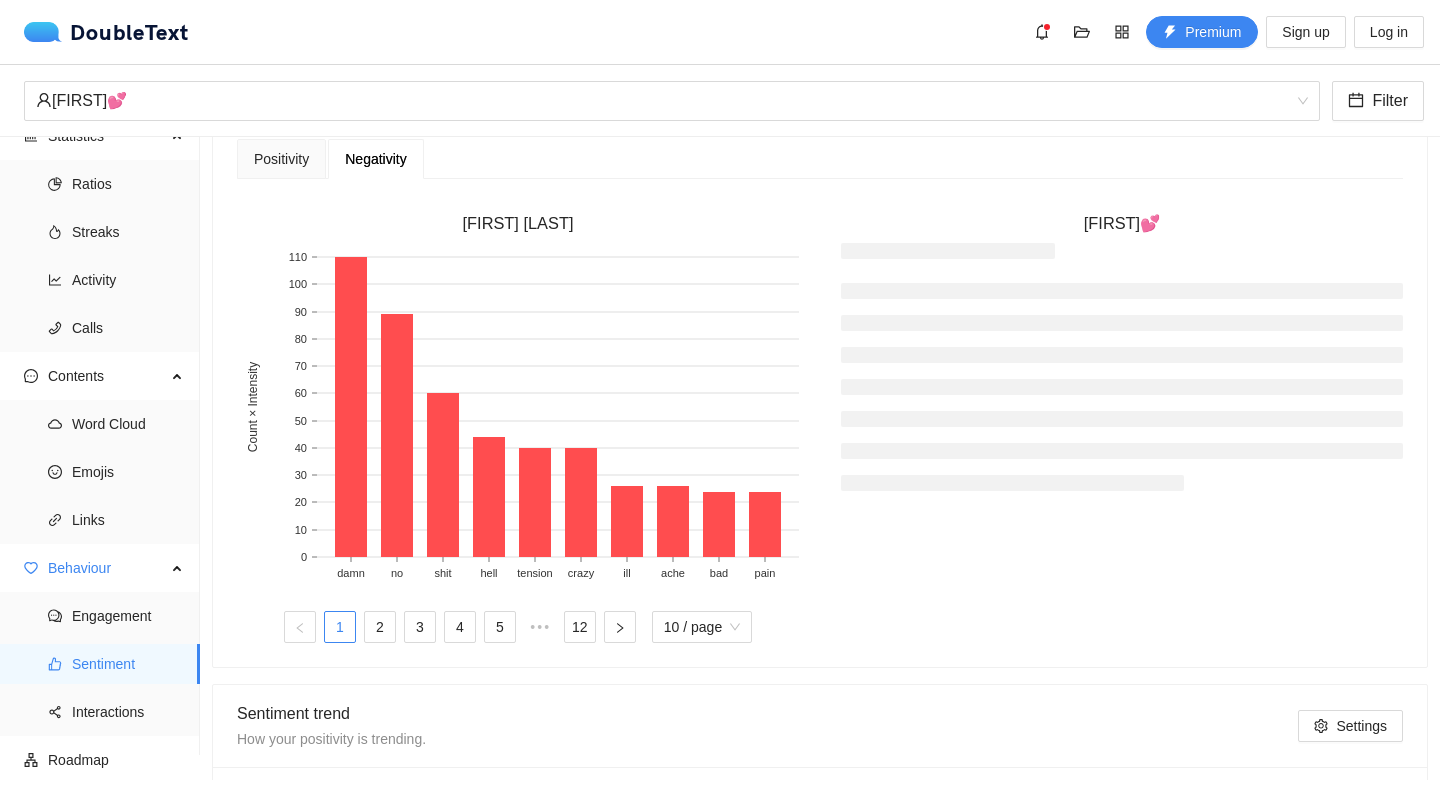 scroll, scrollTop: 558, scrollLeft: 0, axis: vertical 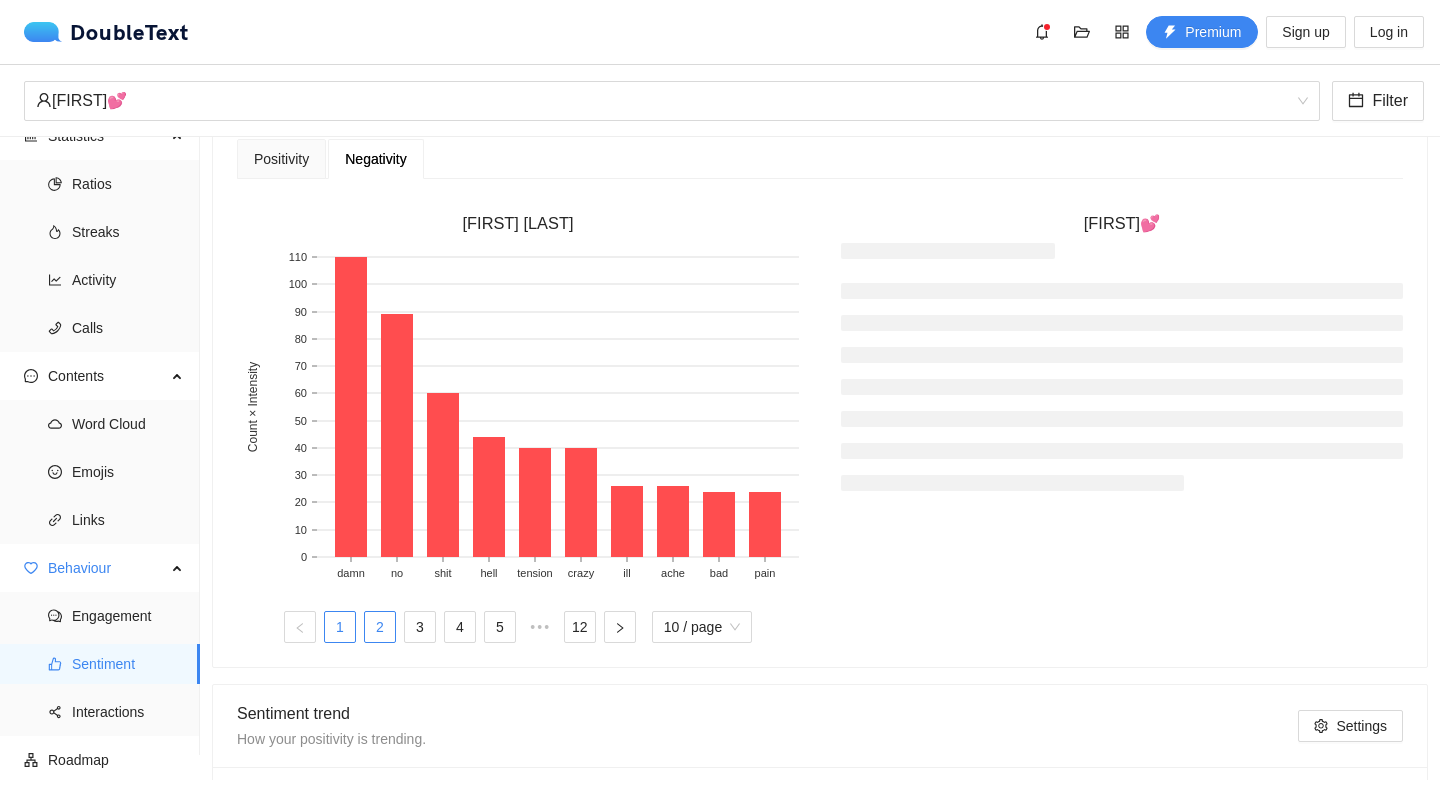 click on "2" at bounding box center [380, 627] 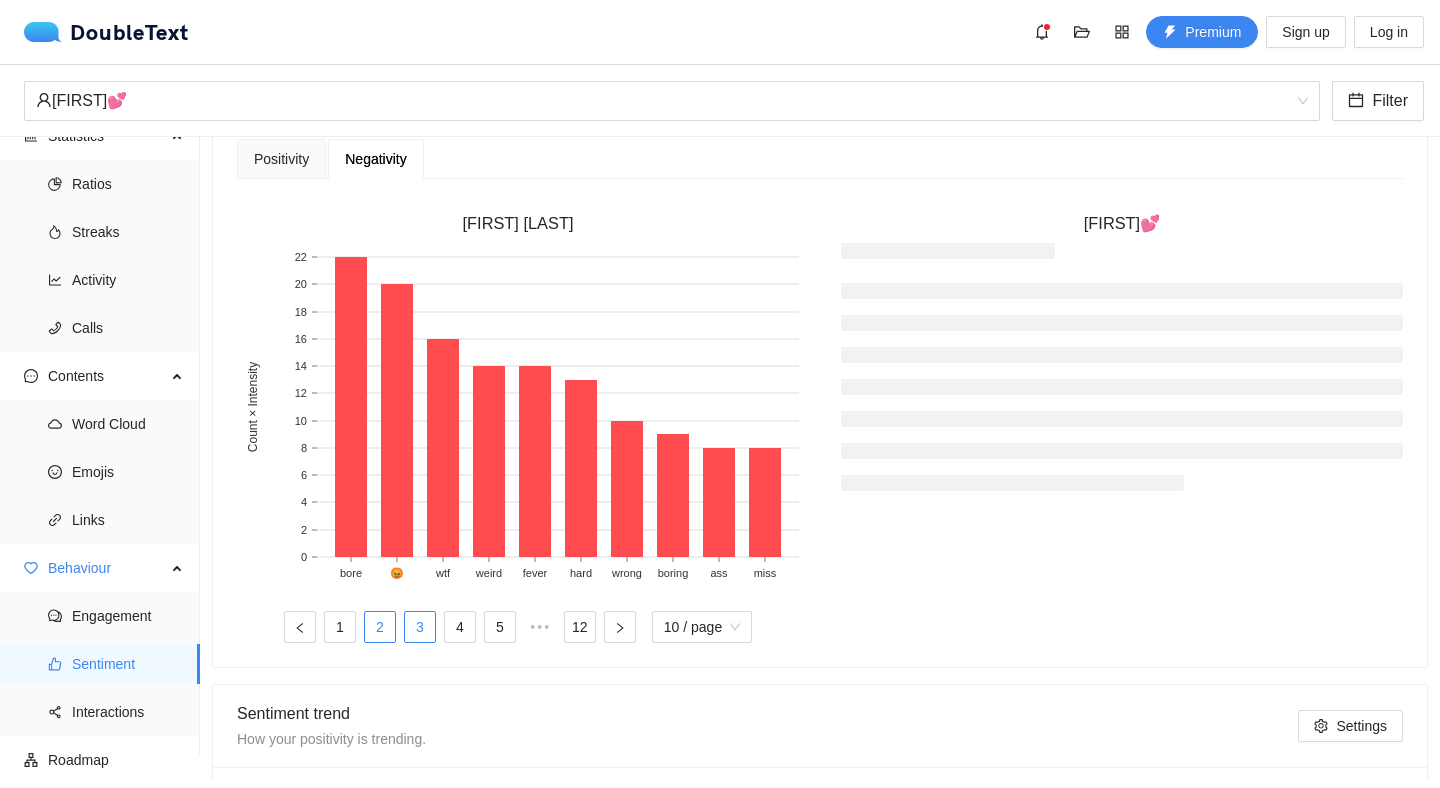 click on "3" at bounding box center [420, 627] 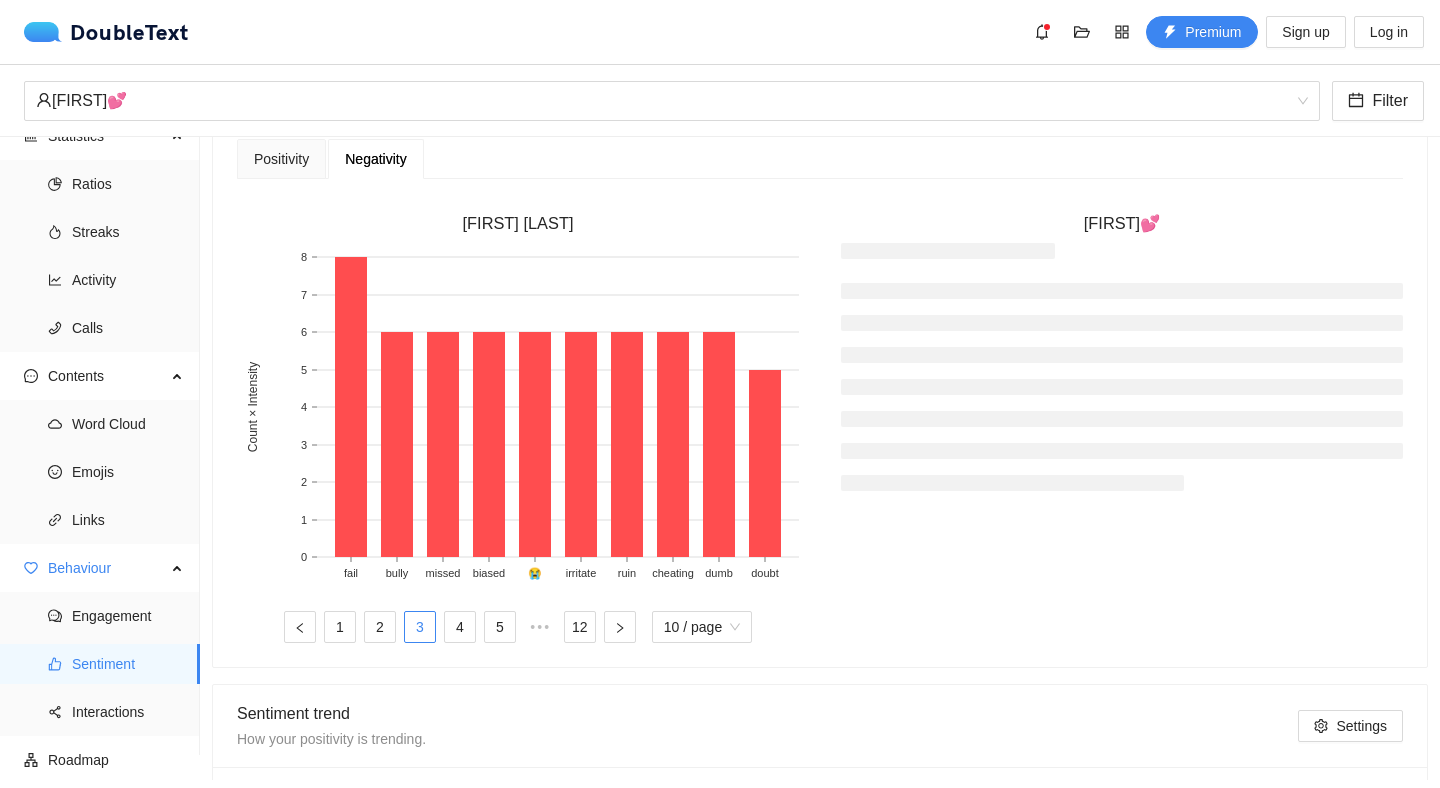 click on "[NUMBER] [NUMBER] [NUMBER] [NUMBER] [NUMBER] ••• [NUMBER] [NUMBER] / page" at bounding box center [518, 627] 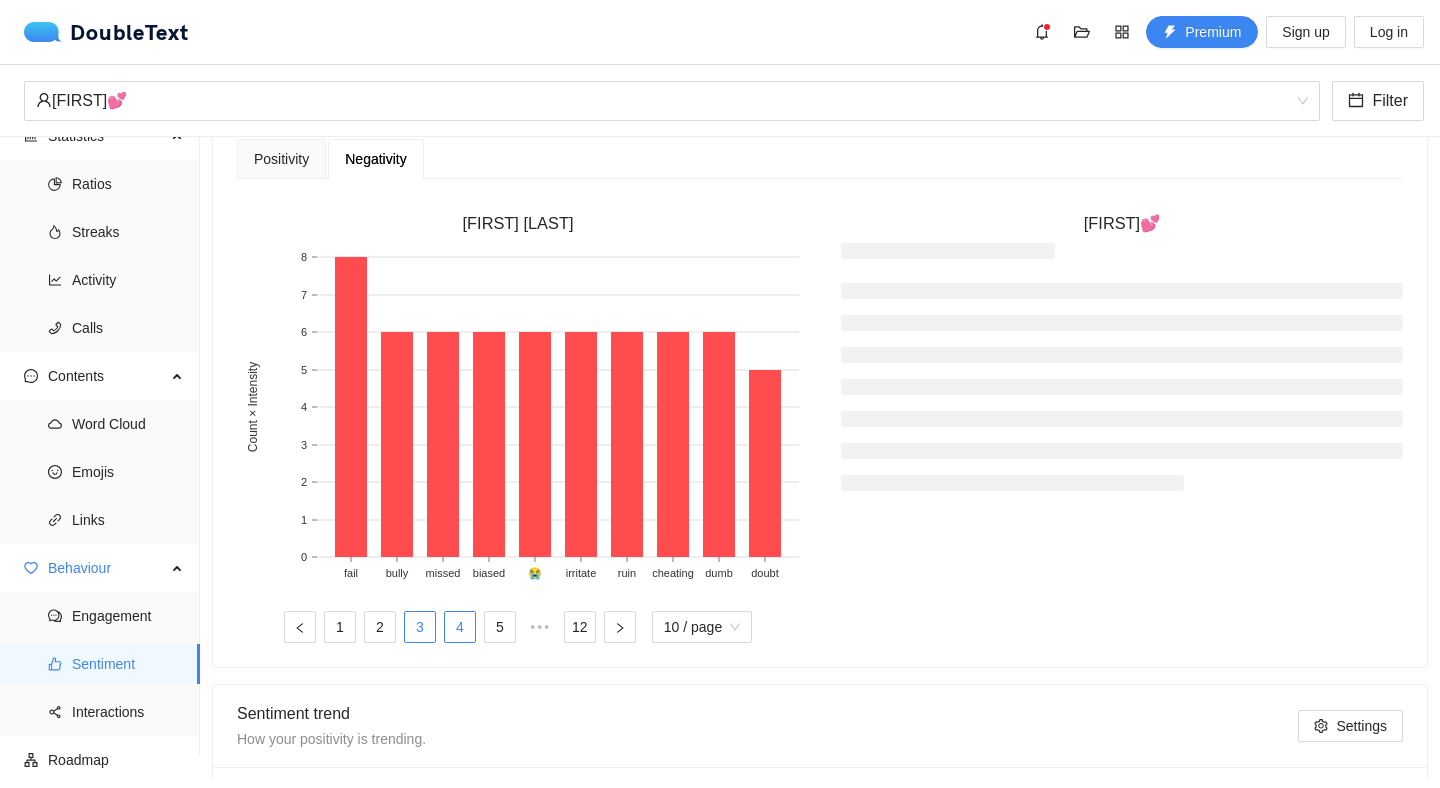 click on "4" at bounding box center (460, 627) 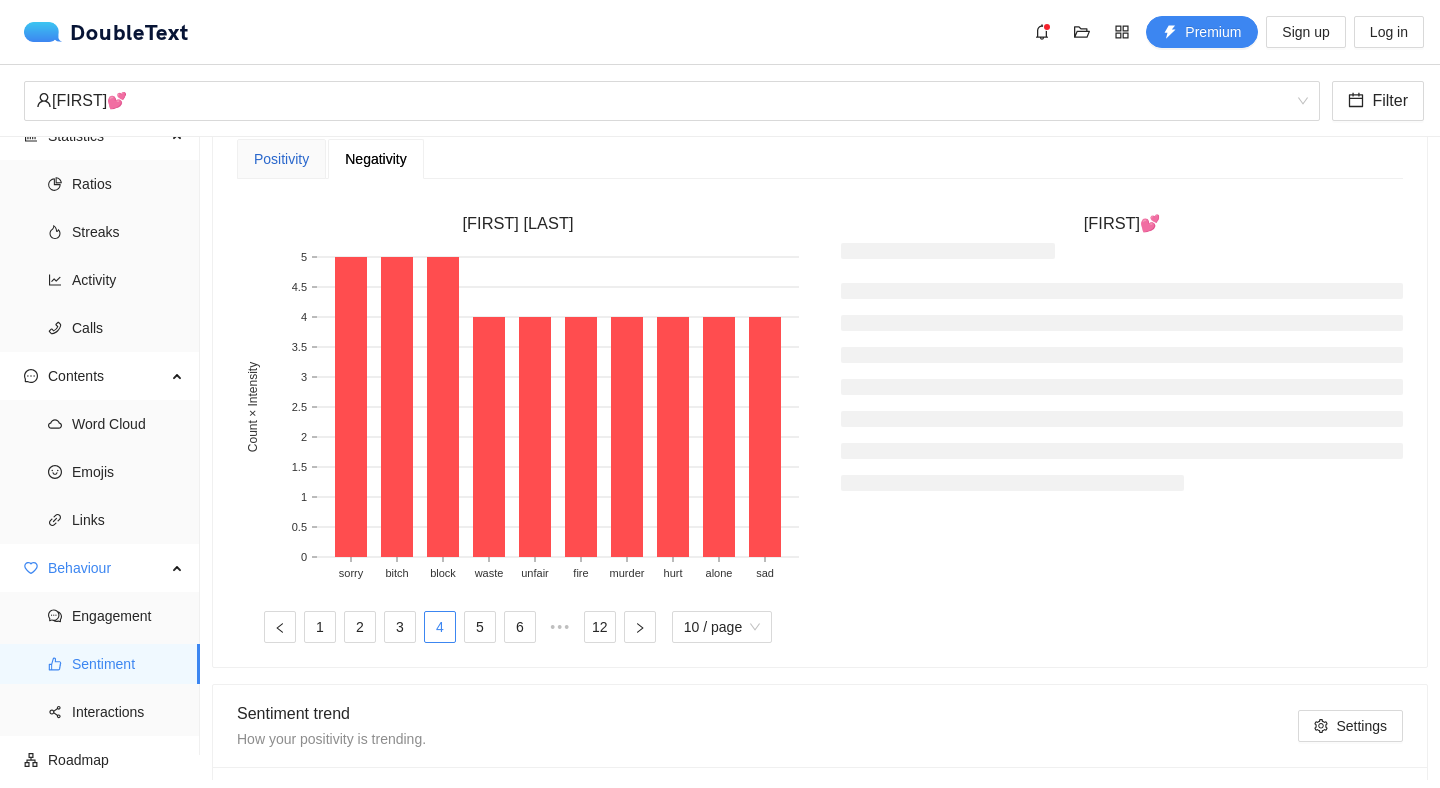 click on "Positivity" at bounding box center (281, 159) 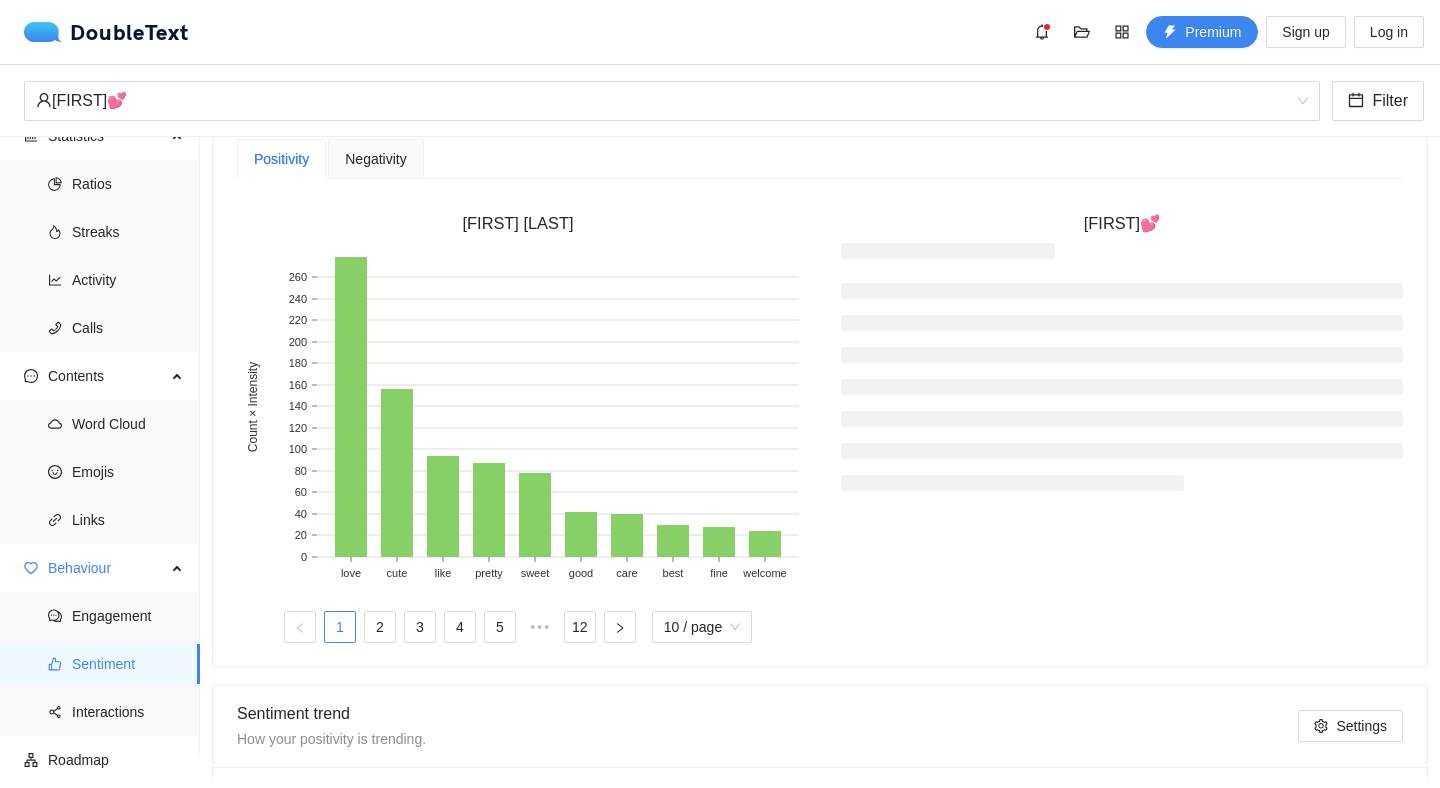 click on "Negativity" at bounding box center (375, 159) 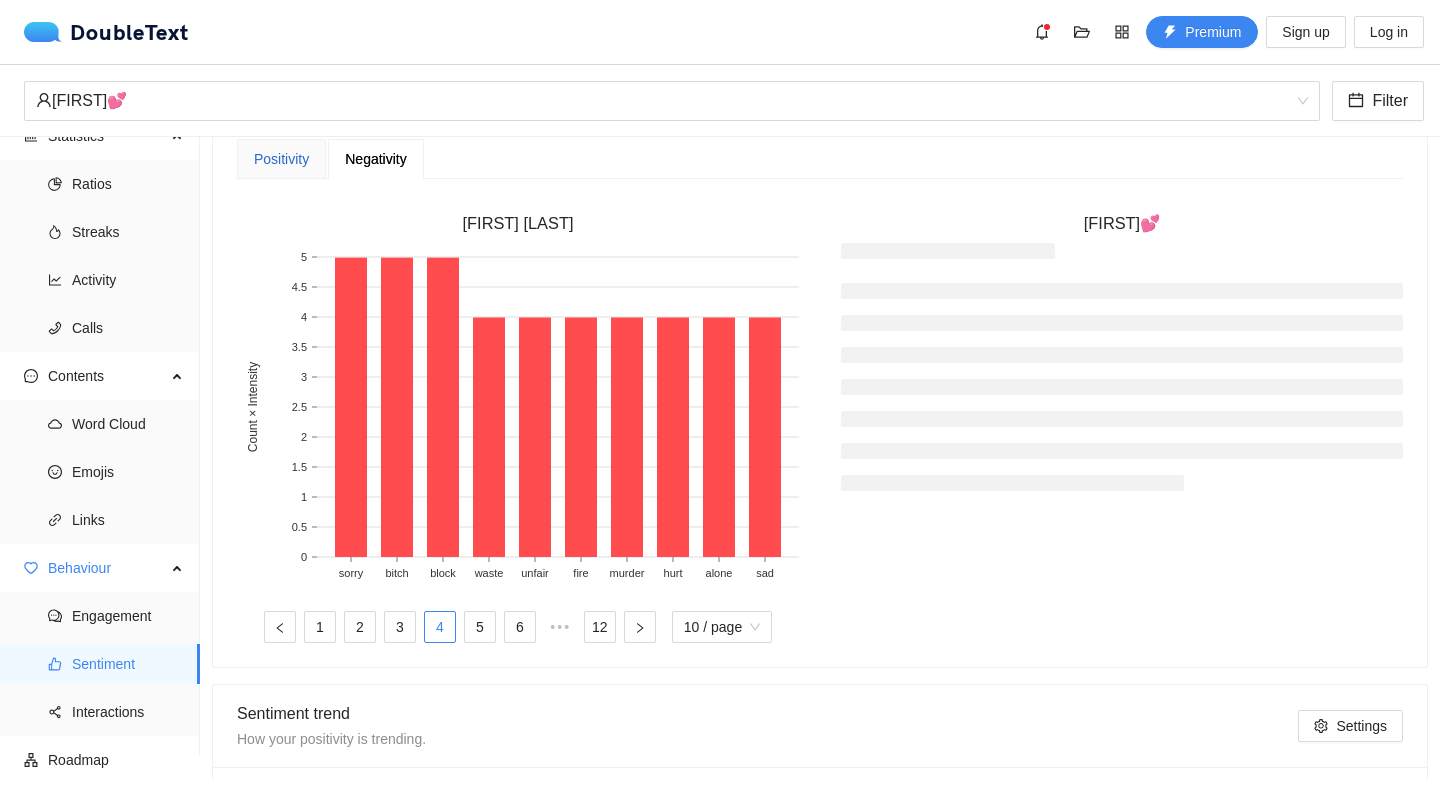 click on "Positivity" at bounding box center (281, 159) 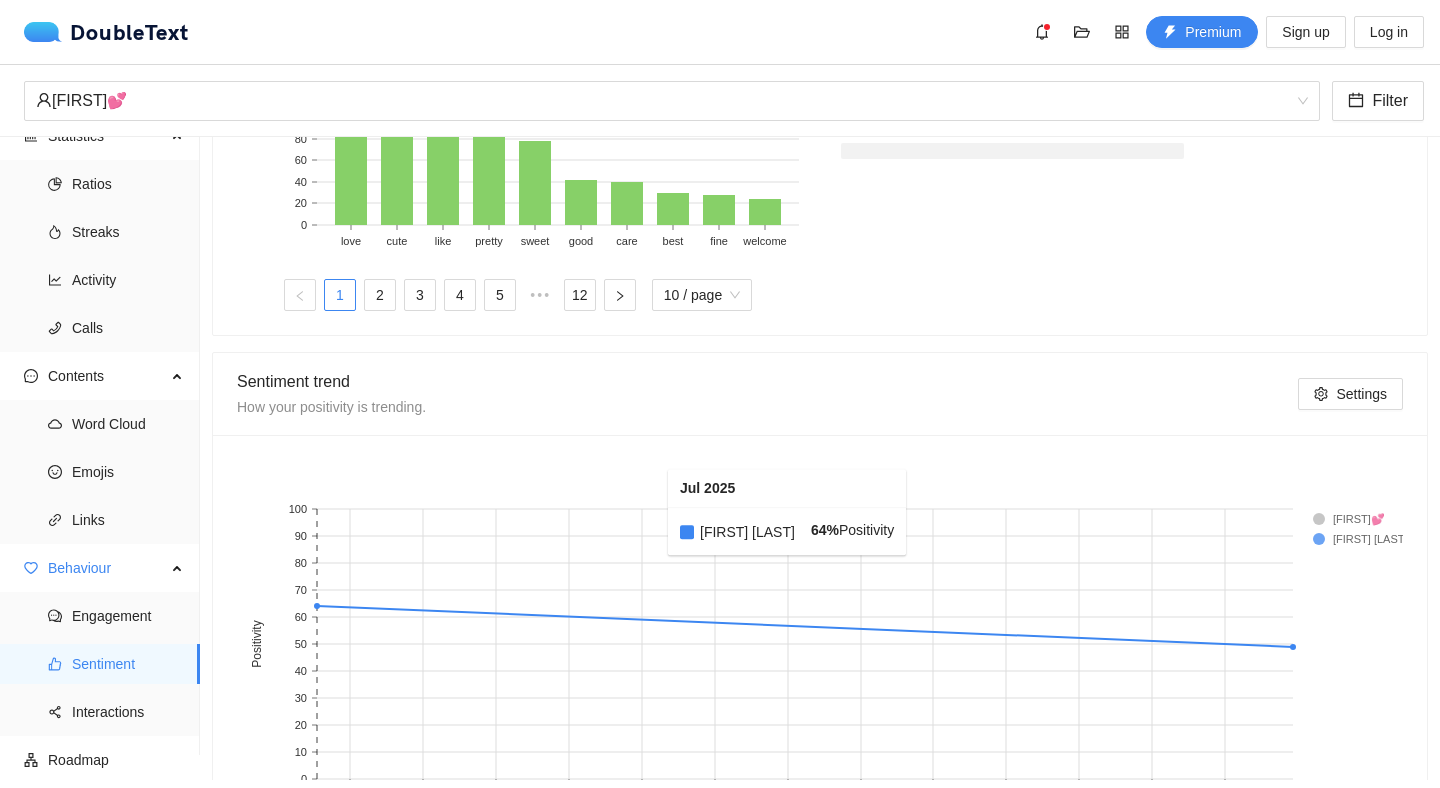 scroll, scrollTop: 1006, scrollLeft: 0, axis: vertical 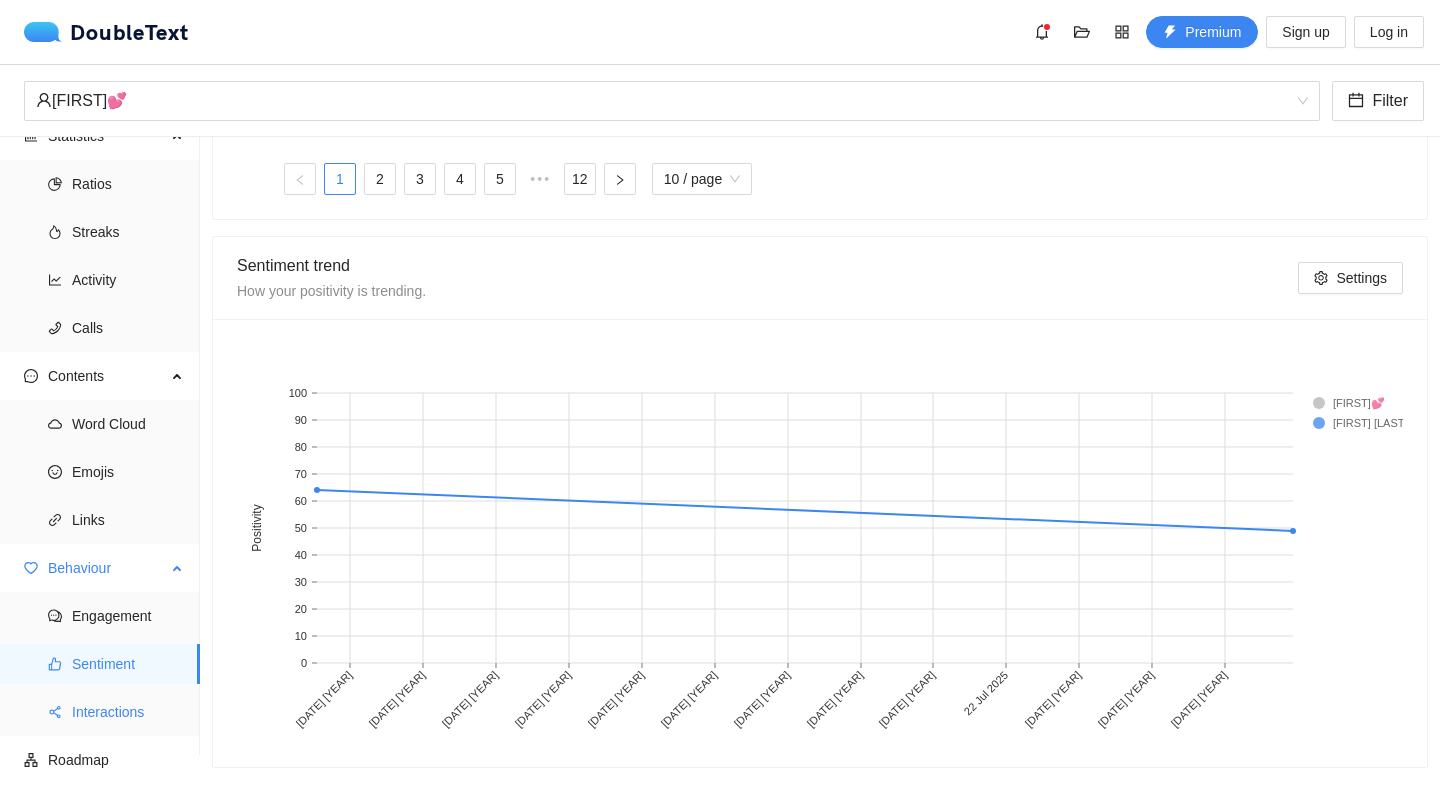click on "Interactions" at bounding box center [128, 712] 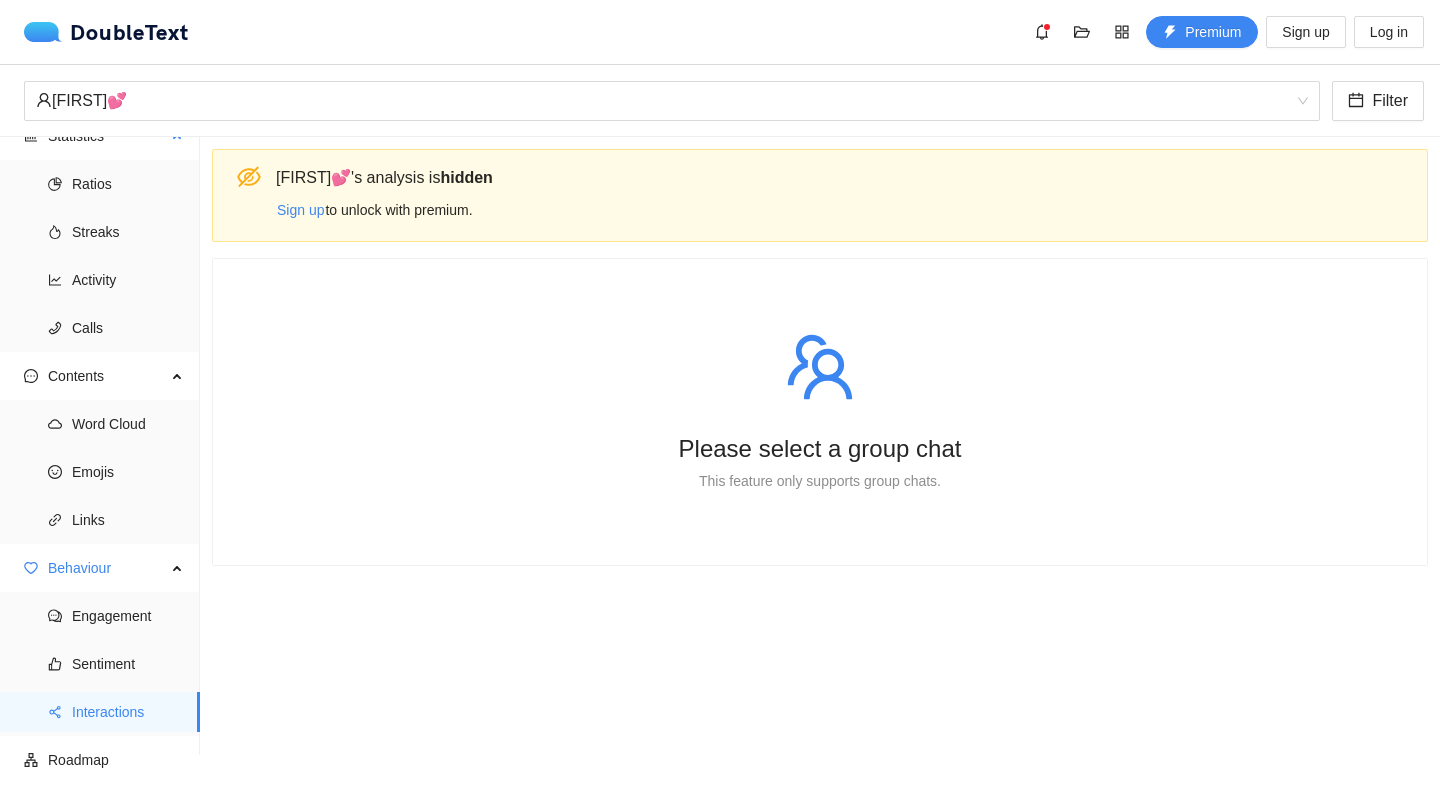 scroll, scrollTop: 0, scrollLeft: 0, axis: both 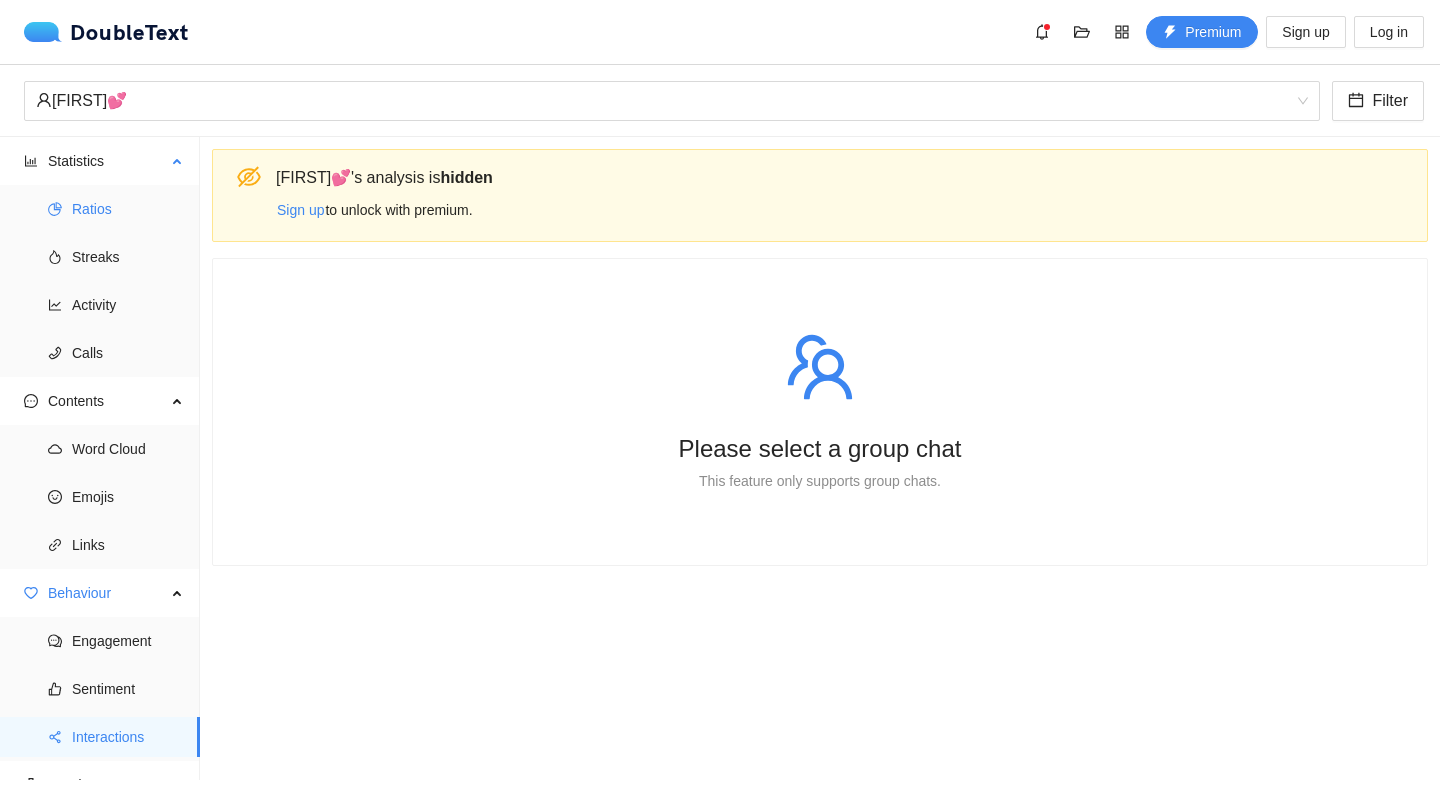 click on "Ratios" at bounding box center [128, 209] 